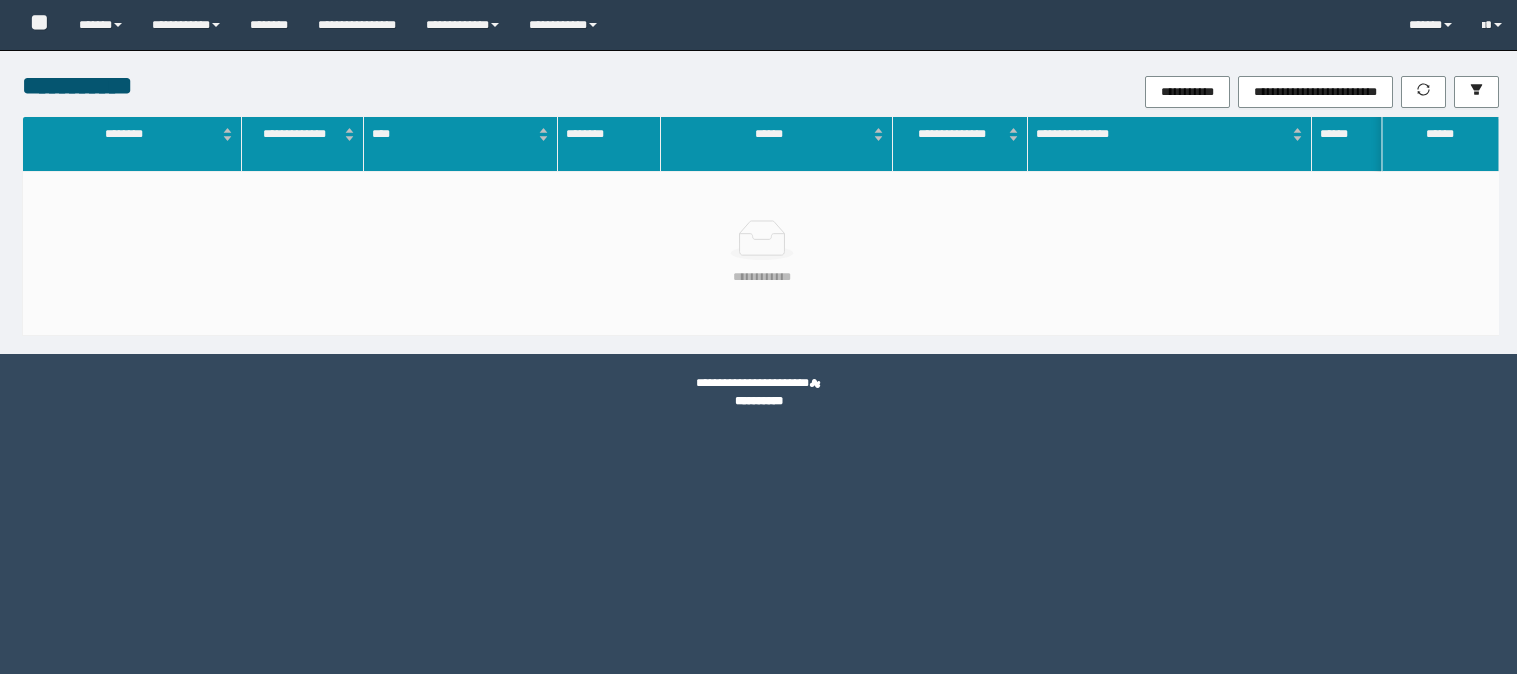 scroll, scrollTop: 0, scrollLeft: 0, axis: both 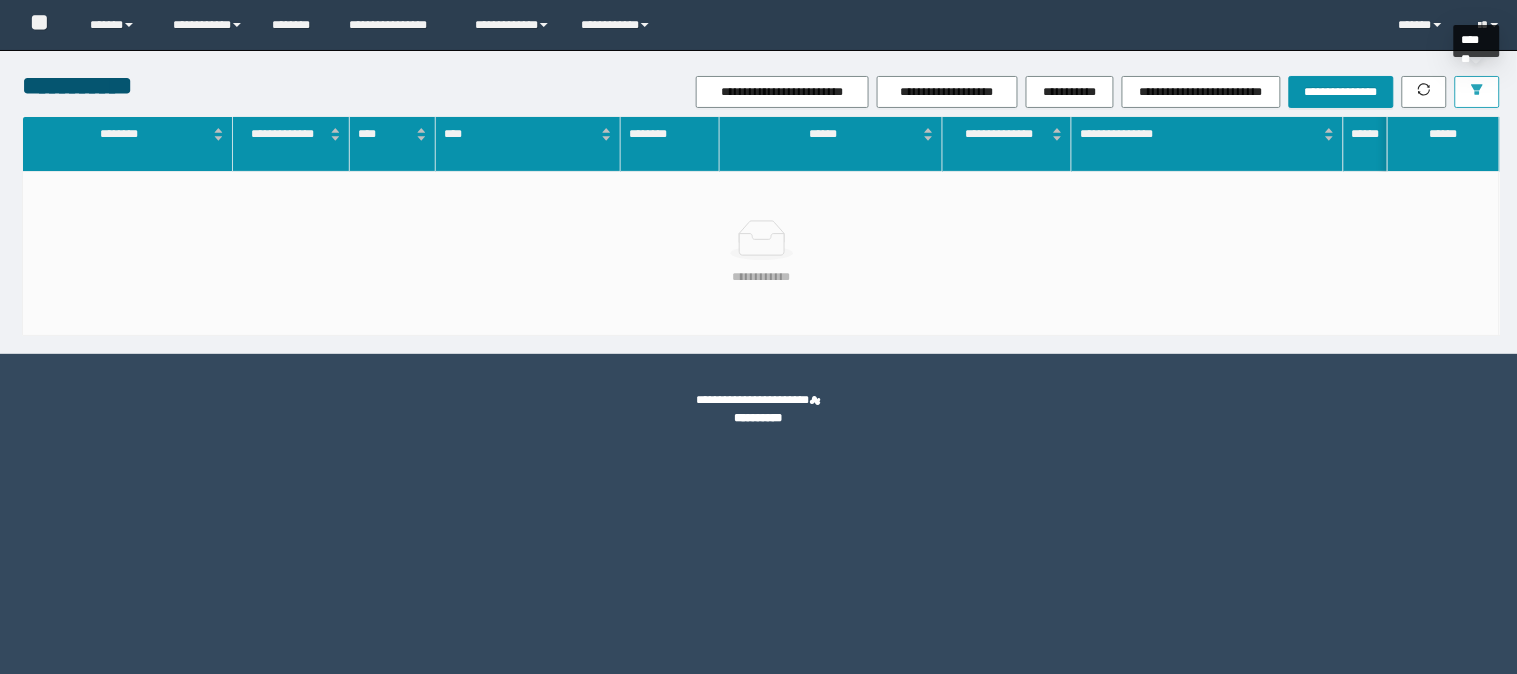 click at bounding box center (1477, 92) 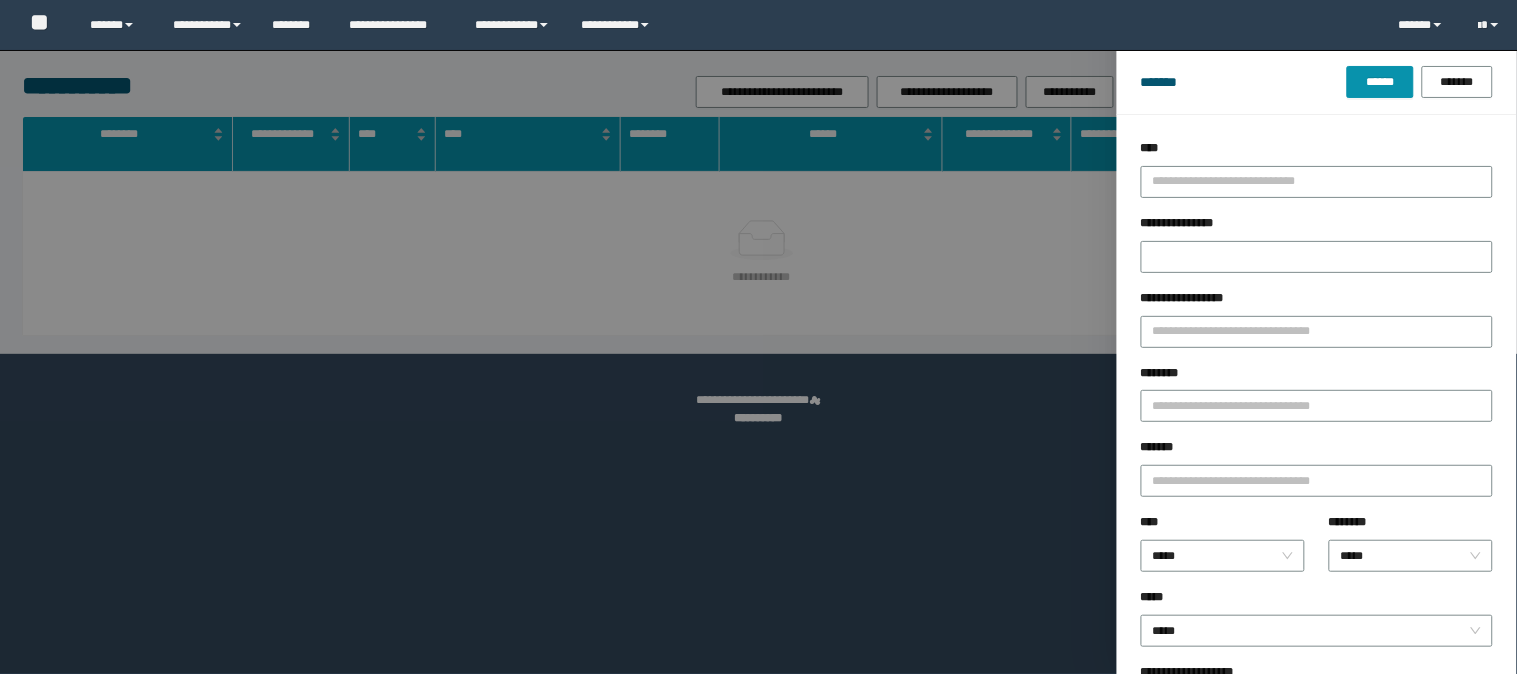 scroll, scrollTop: 0, scrollLeft: 0, axis: both 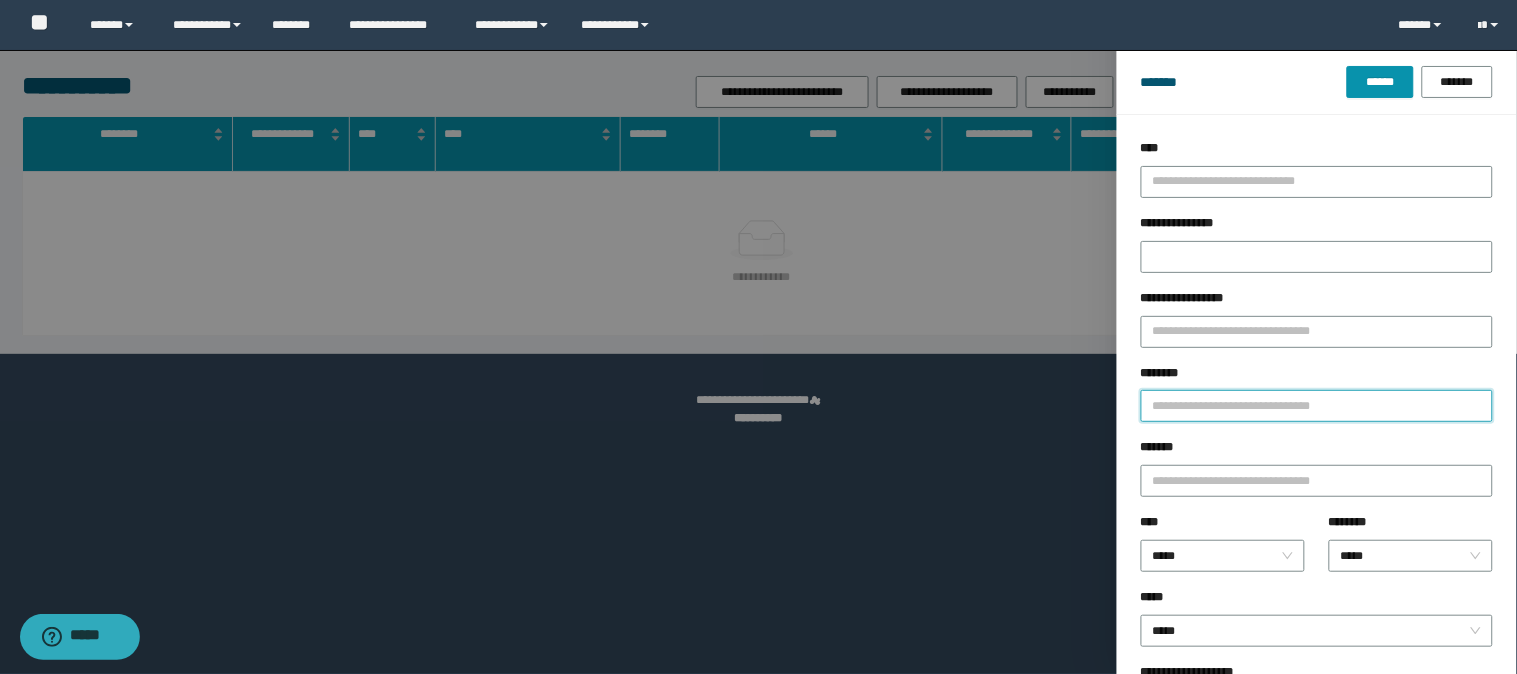 click on "********" at bounding box center [1317, 406] 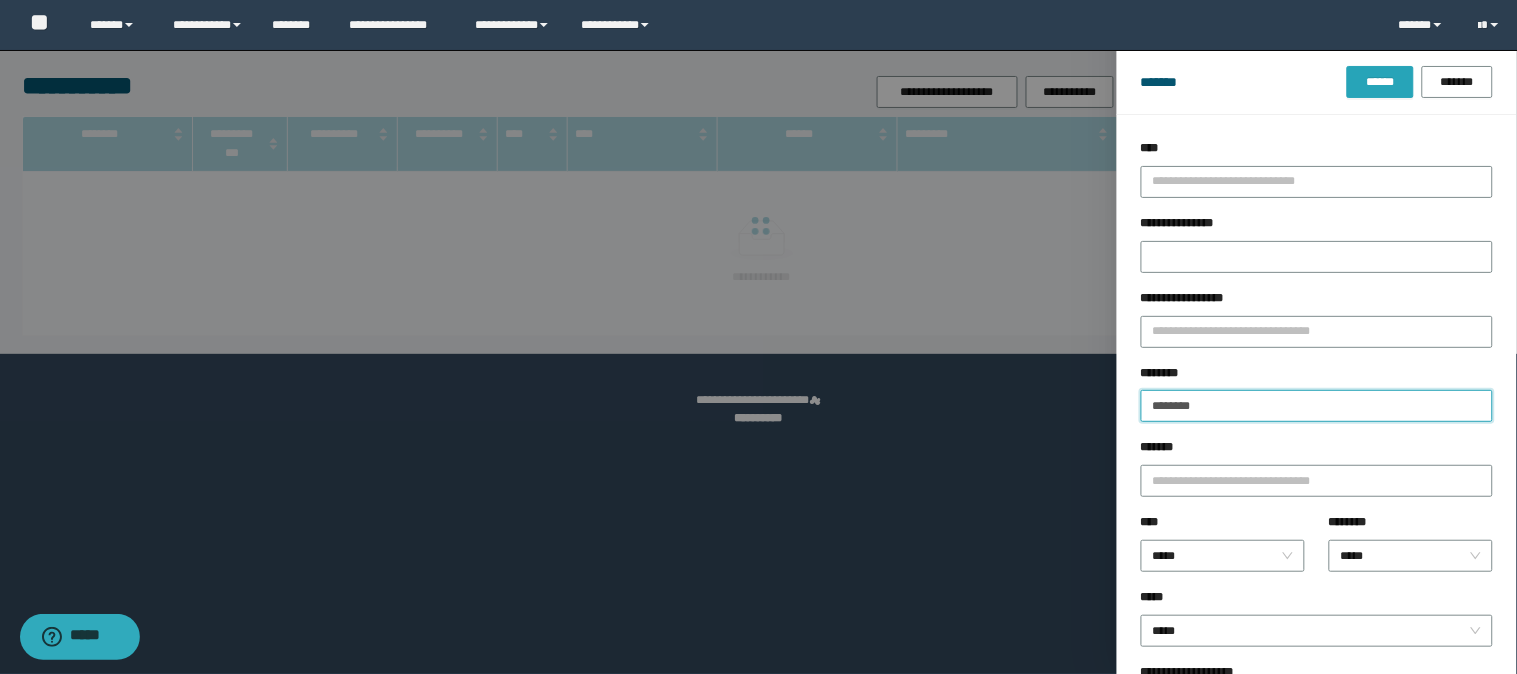 type on "********" 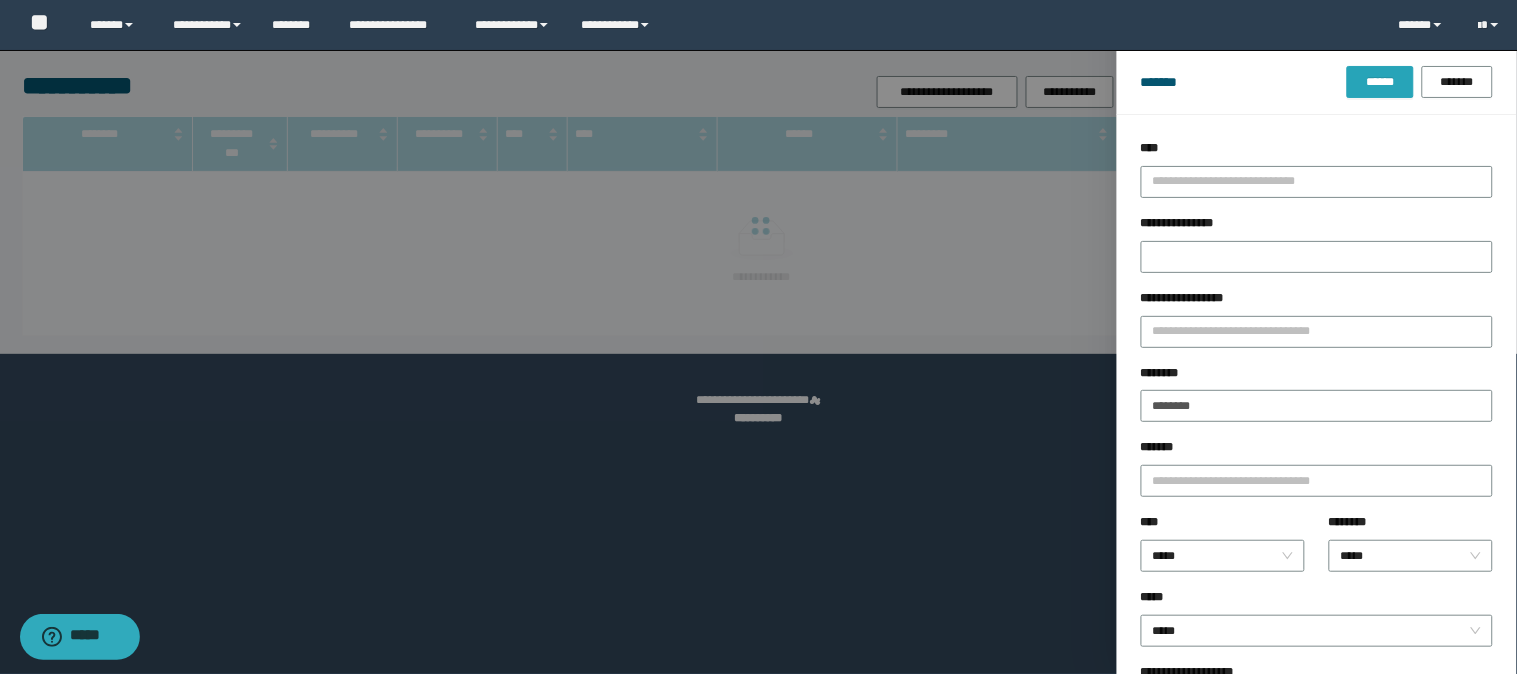click on "******" at bounding box center [1380, 82] 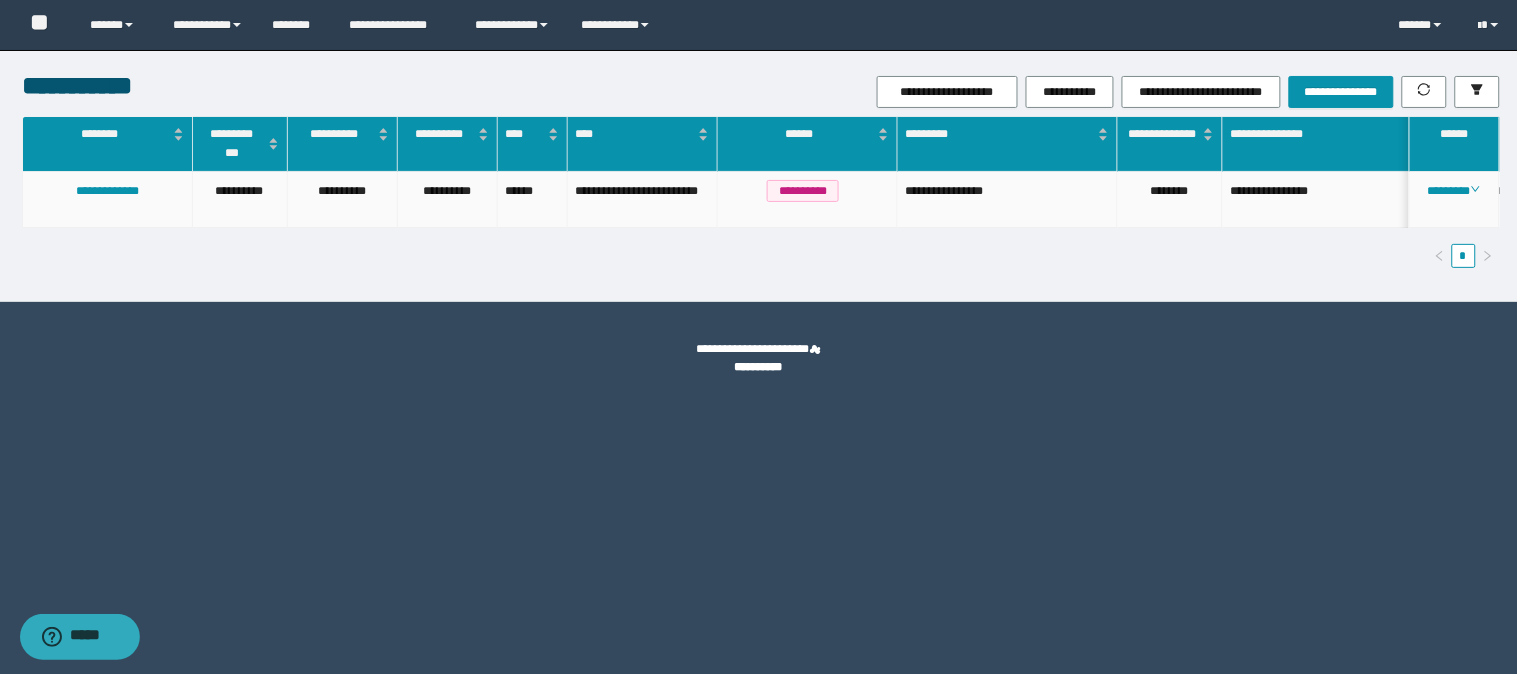 click on "********" at bounding box center (1455, 200) 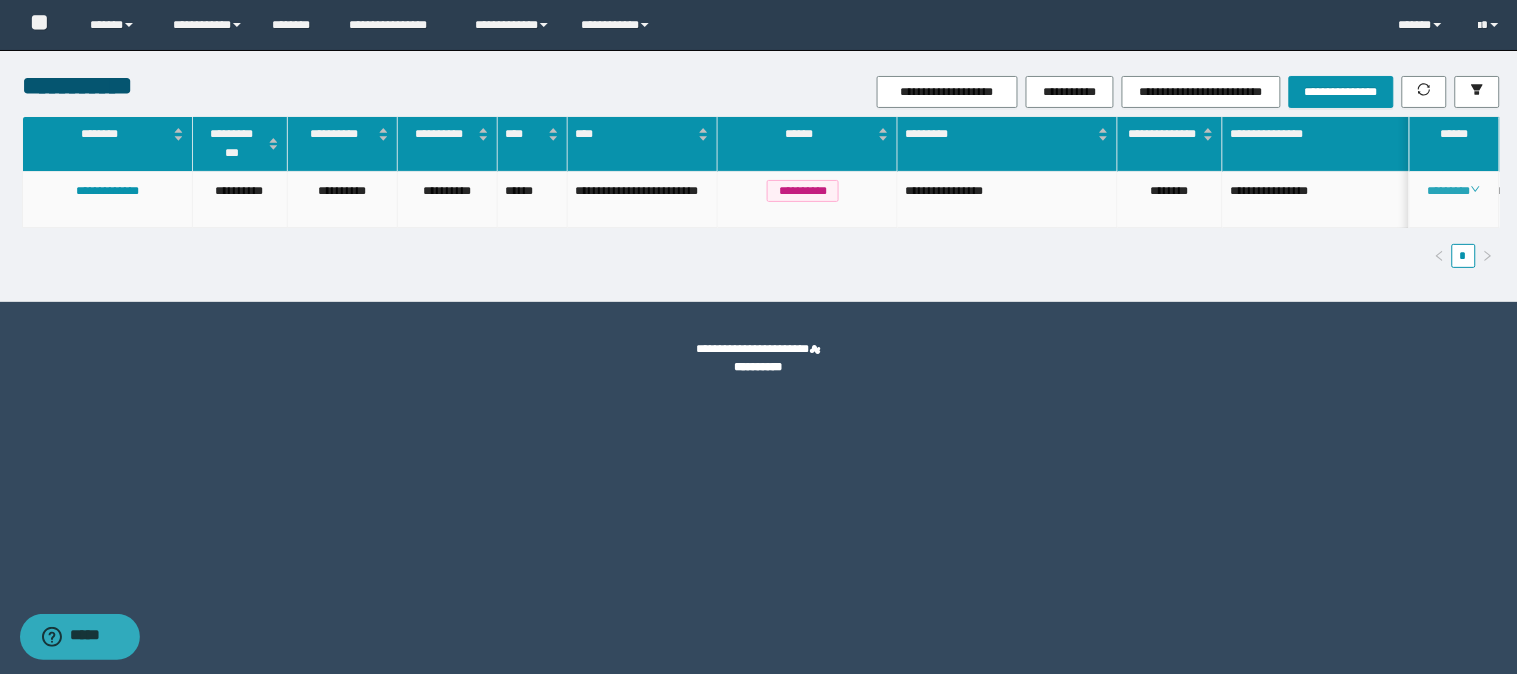 click on "********" at bounding box center [1454, 191] 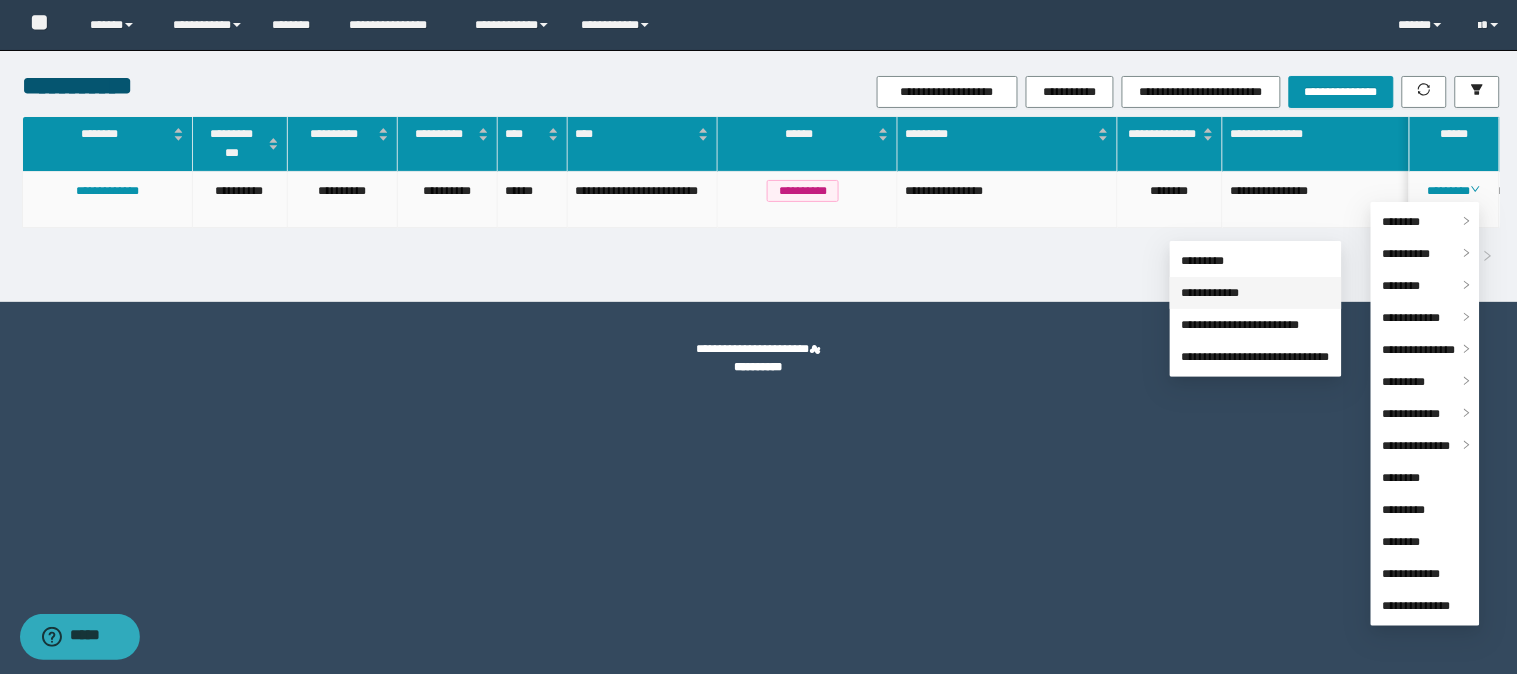 click on "**********" at bounding box center [1211, 293] 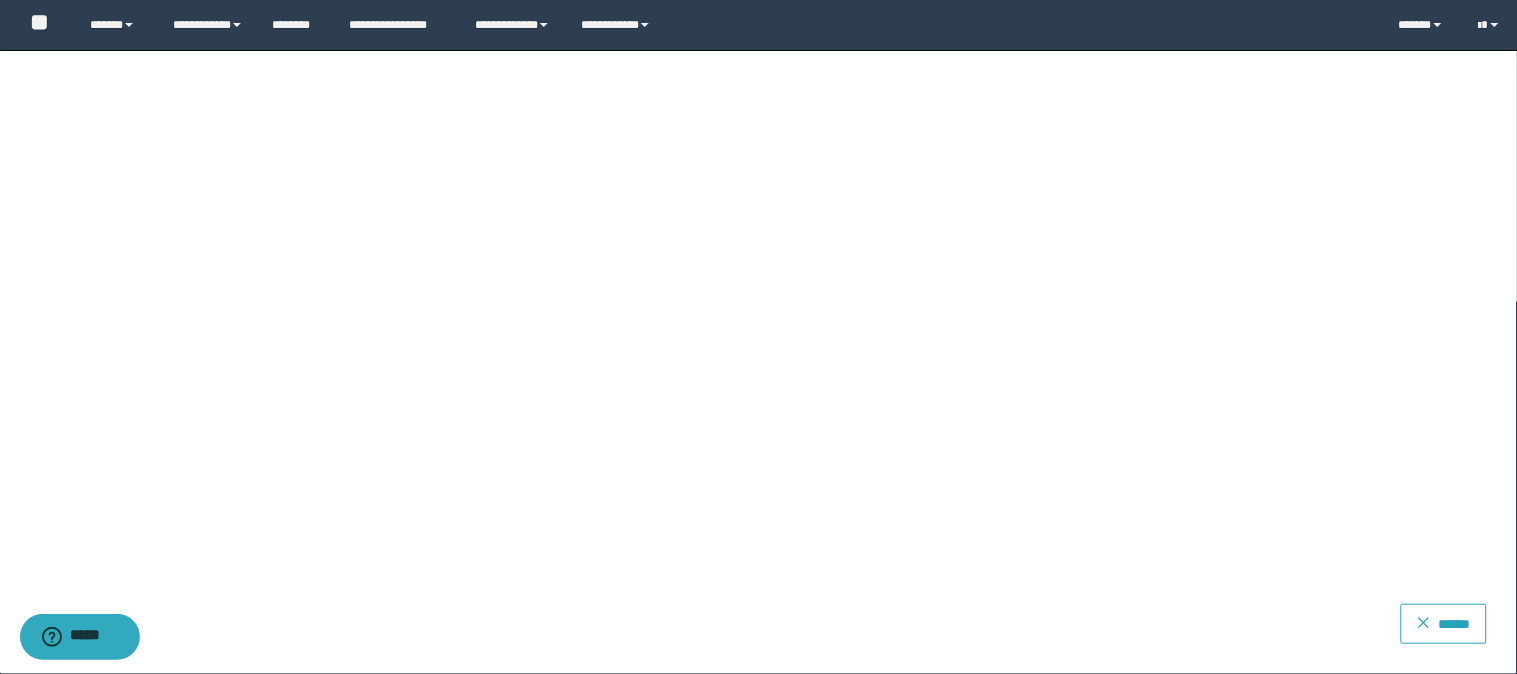 click on "******" at bounding box center [1455, 622] 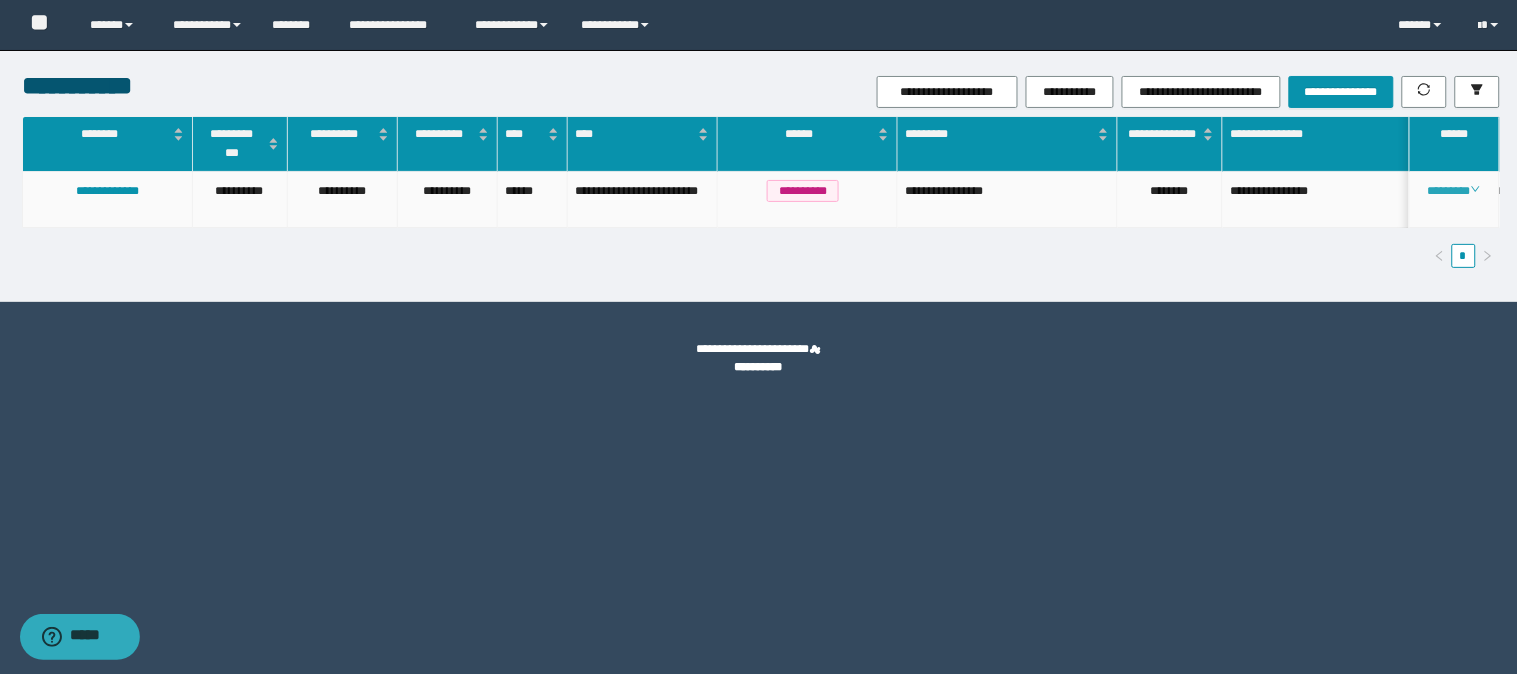 click on "********" at bounding box center (1454, 191) 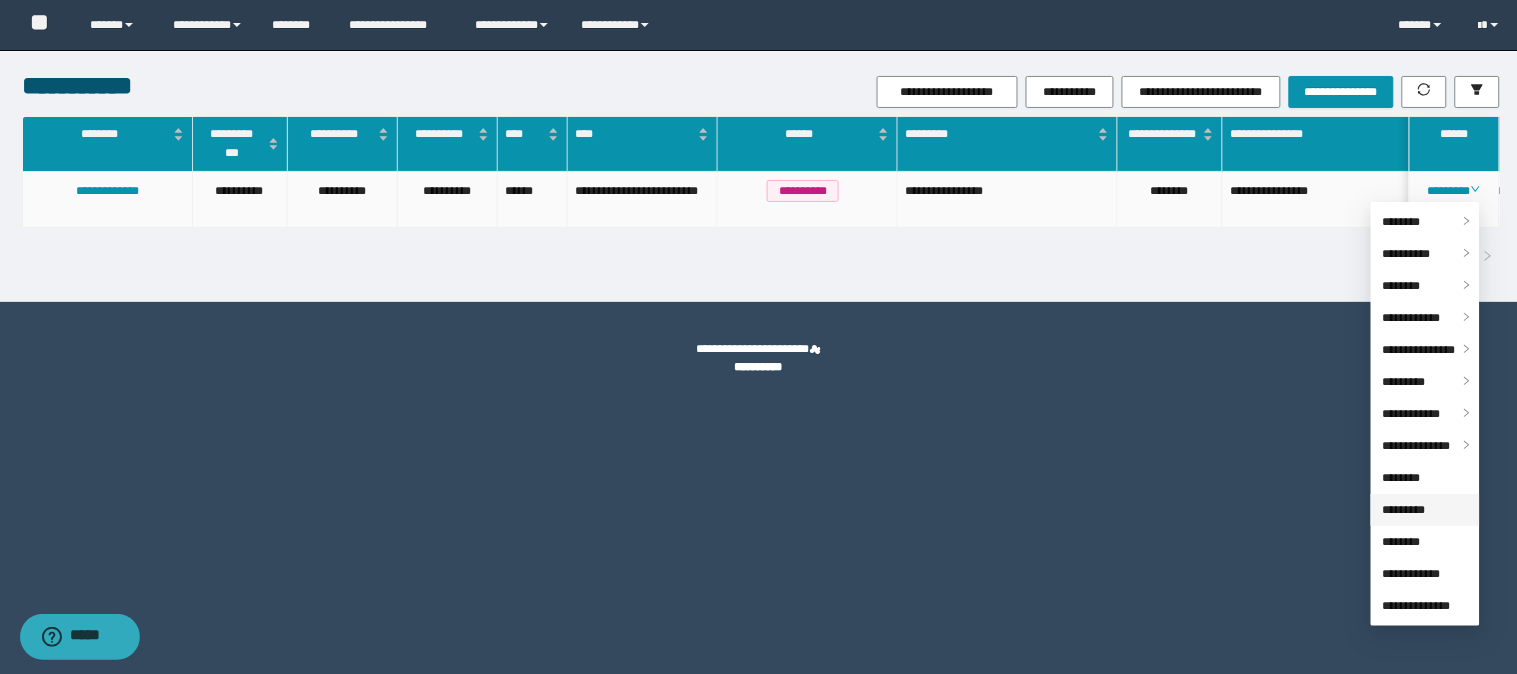click on "*********" at bounding box center (1404, 510) 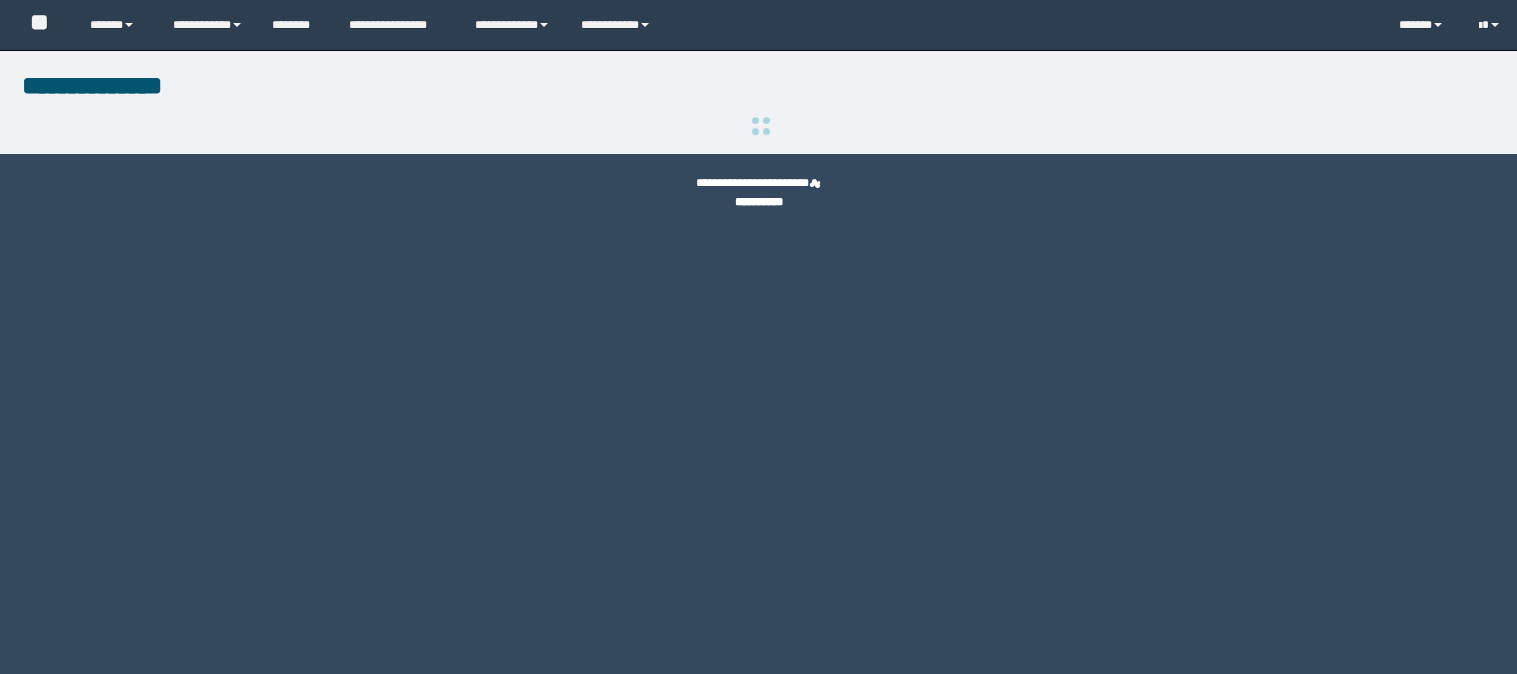 scroll, scrollTop: 0, scrollLeft: 0, axis: both 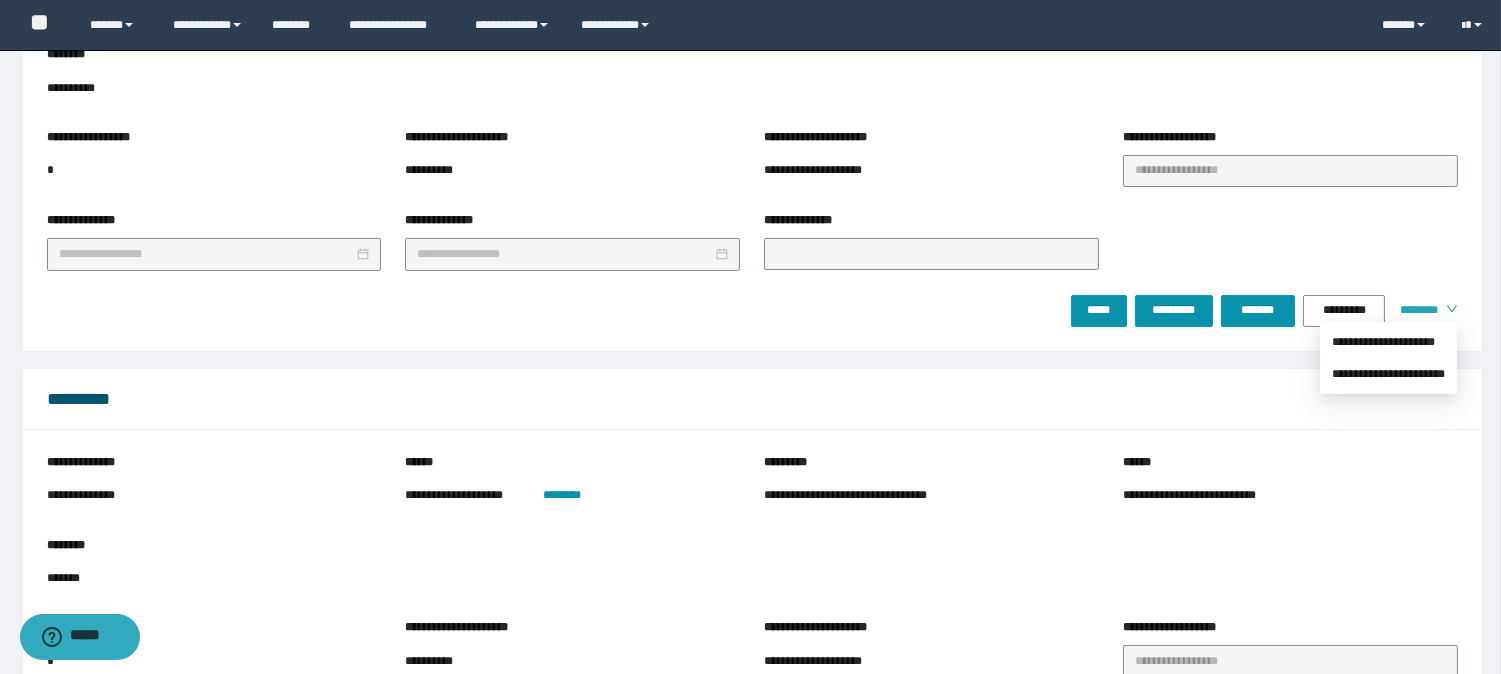 click on "********" at bounding box center [1415, 310] 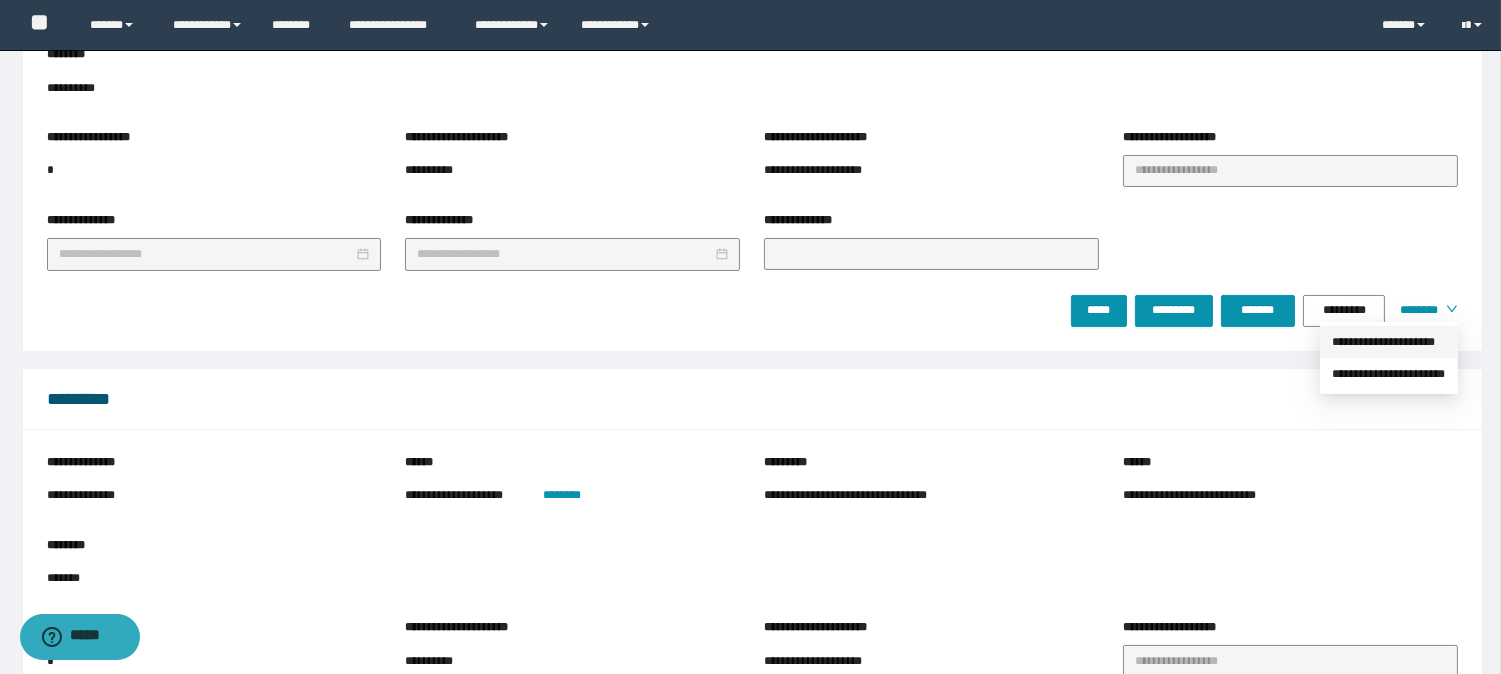 click on "**********" at bounding box center [1389, 342] 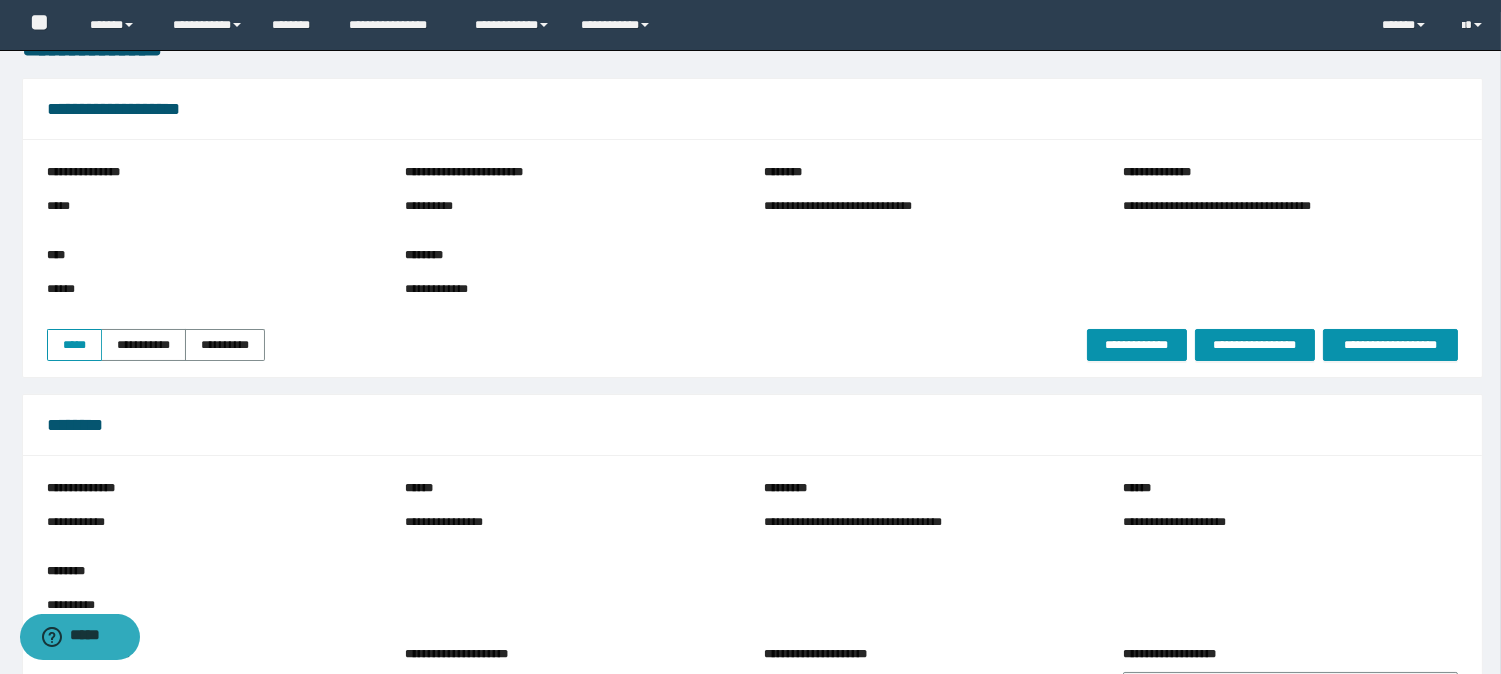 scroll, scrollTop: 0, scrollLeft: 0, axis: both 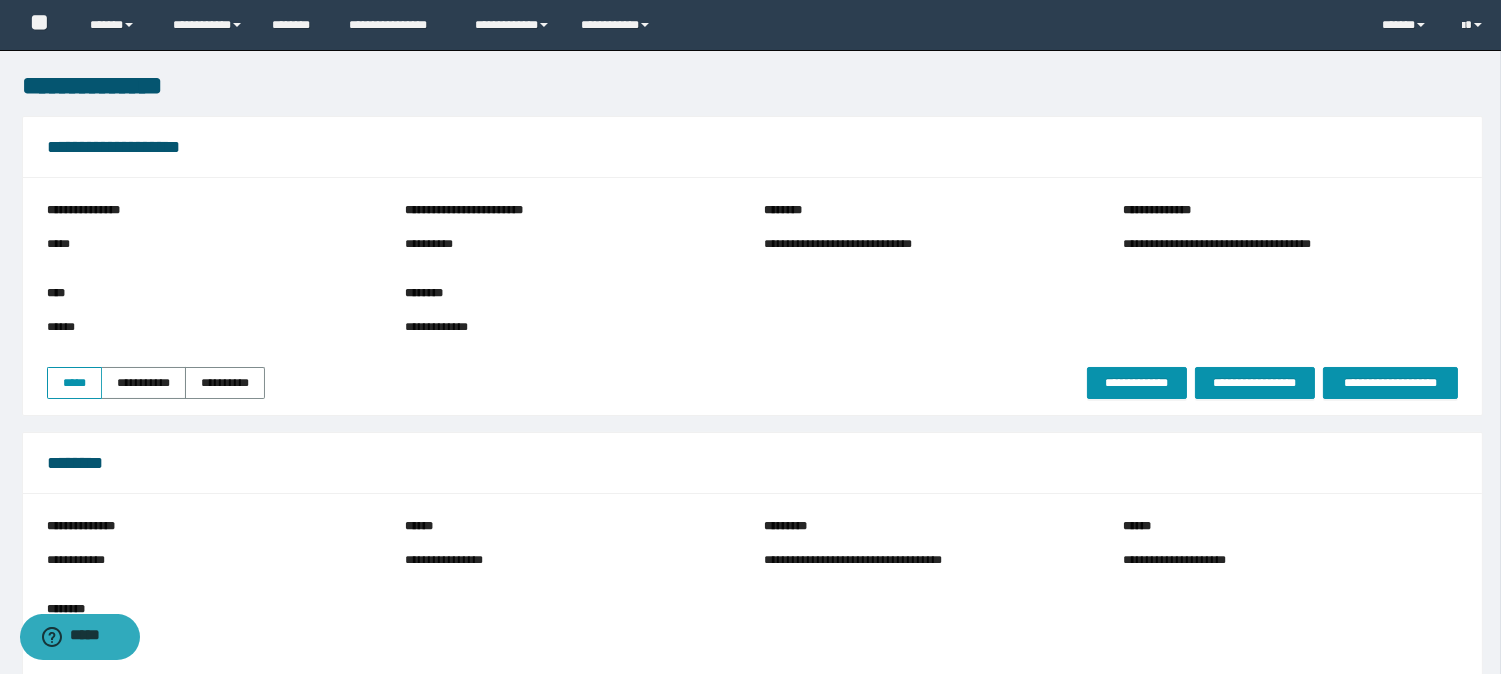 click on "**********" at bounding box center (861, 244) 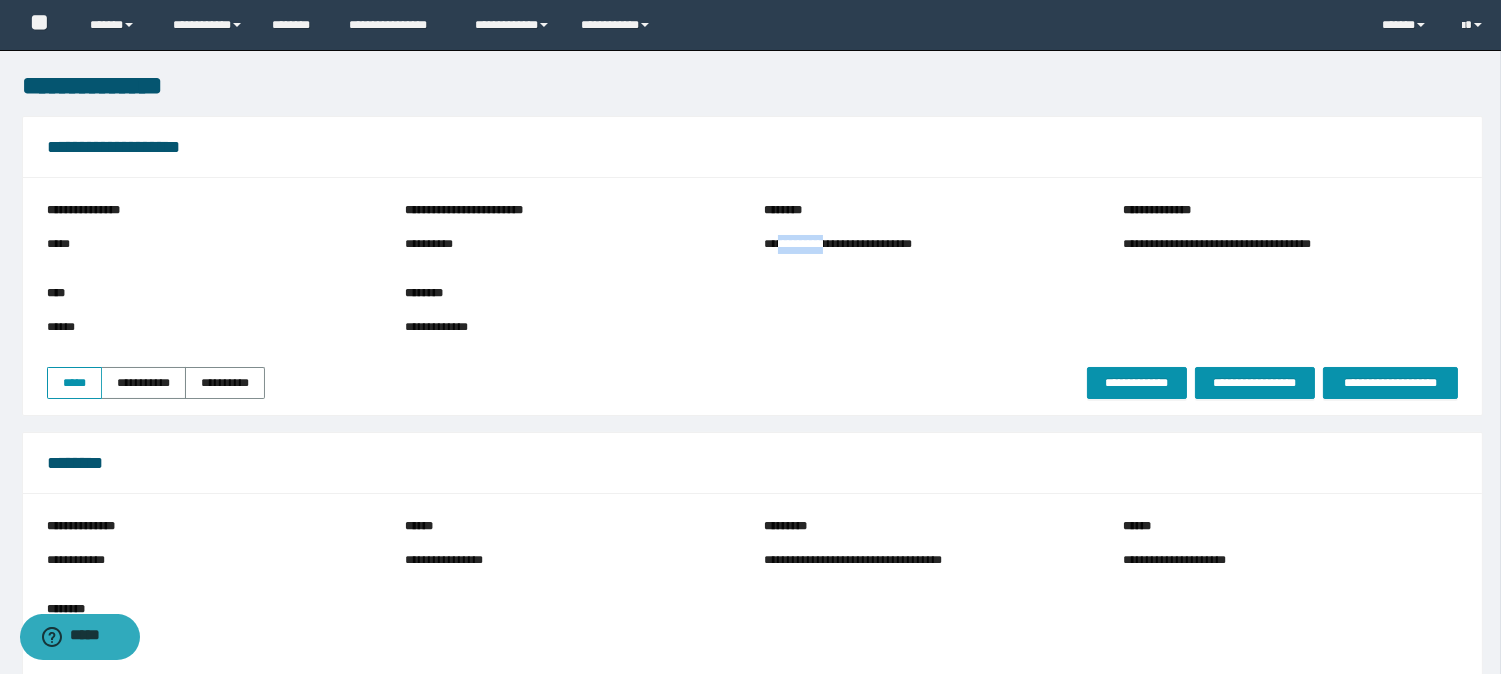 click on "**********" at bounding box center (861, 244) 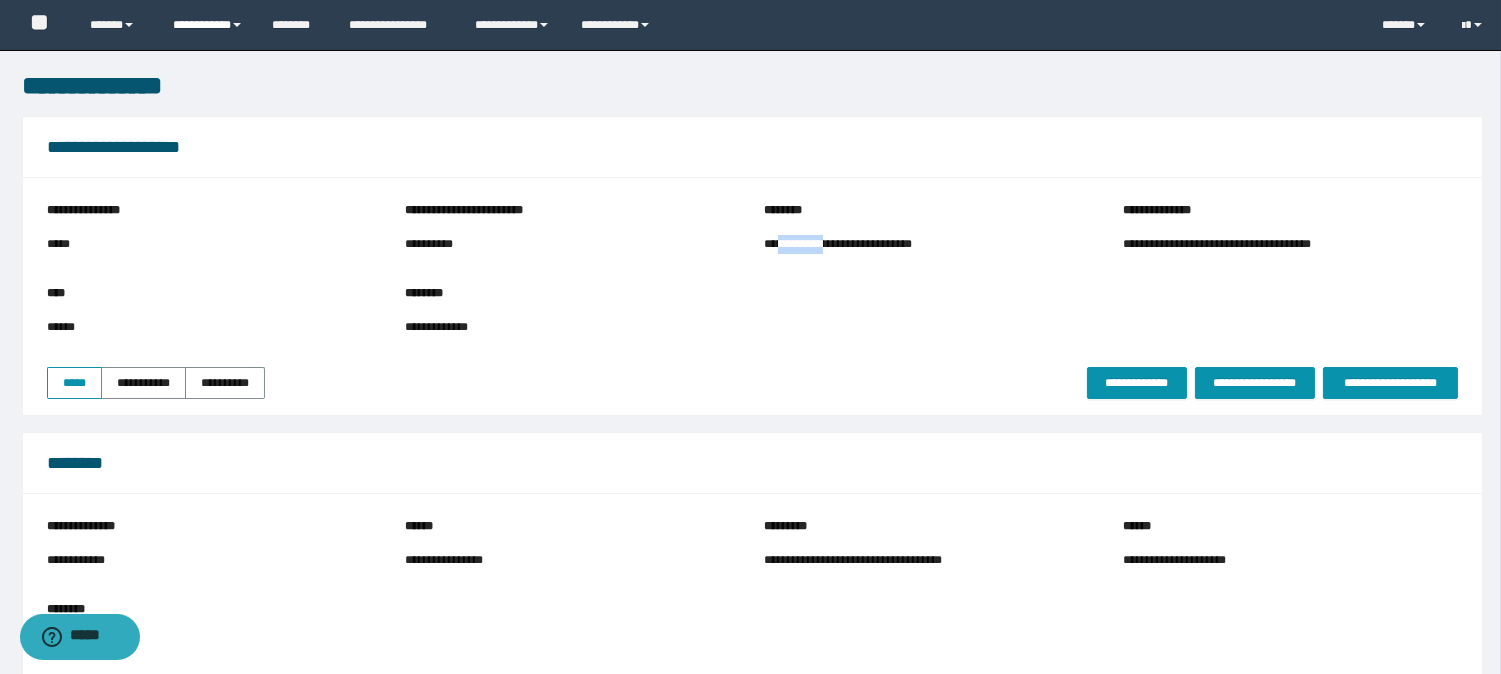 click on "**********" at bounding box center (207, 25) 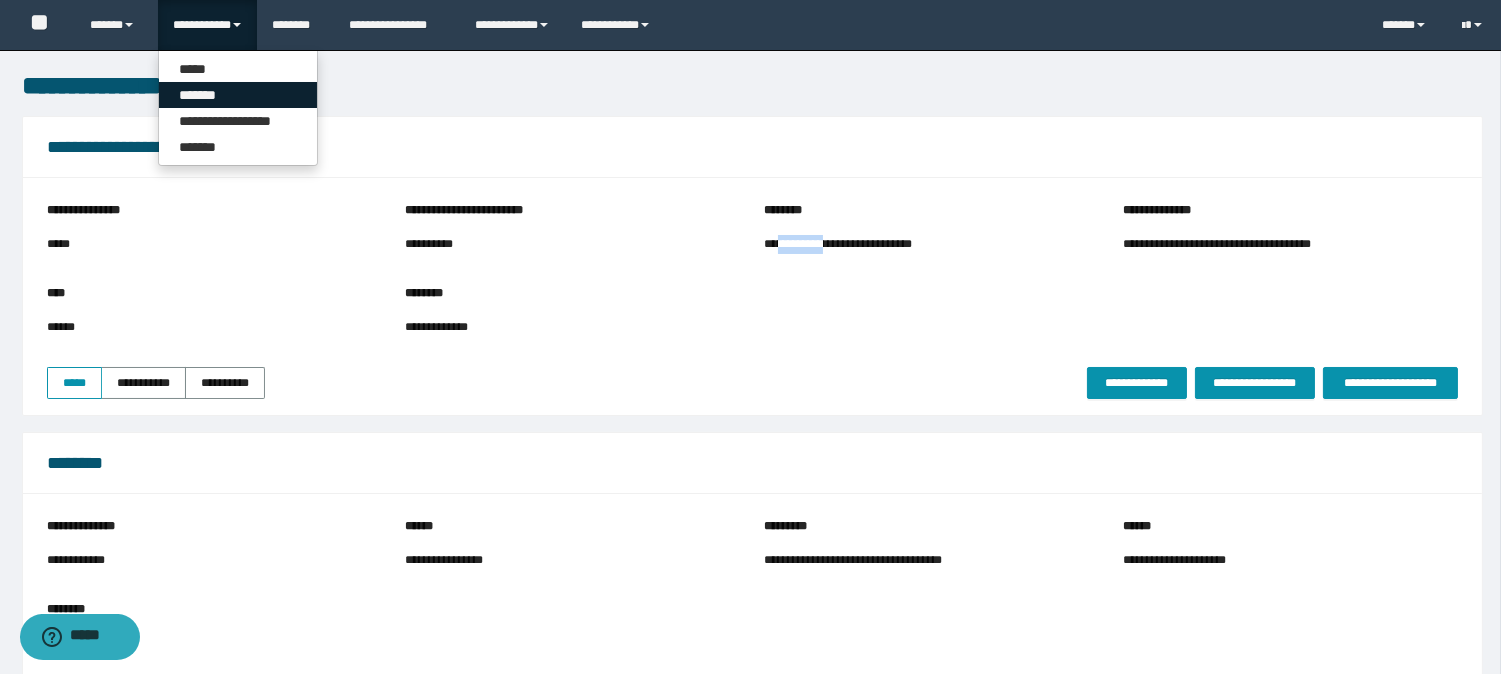 click on "*******" at bounding box center (238, 95) 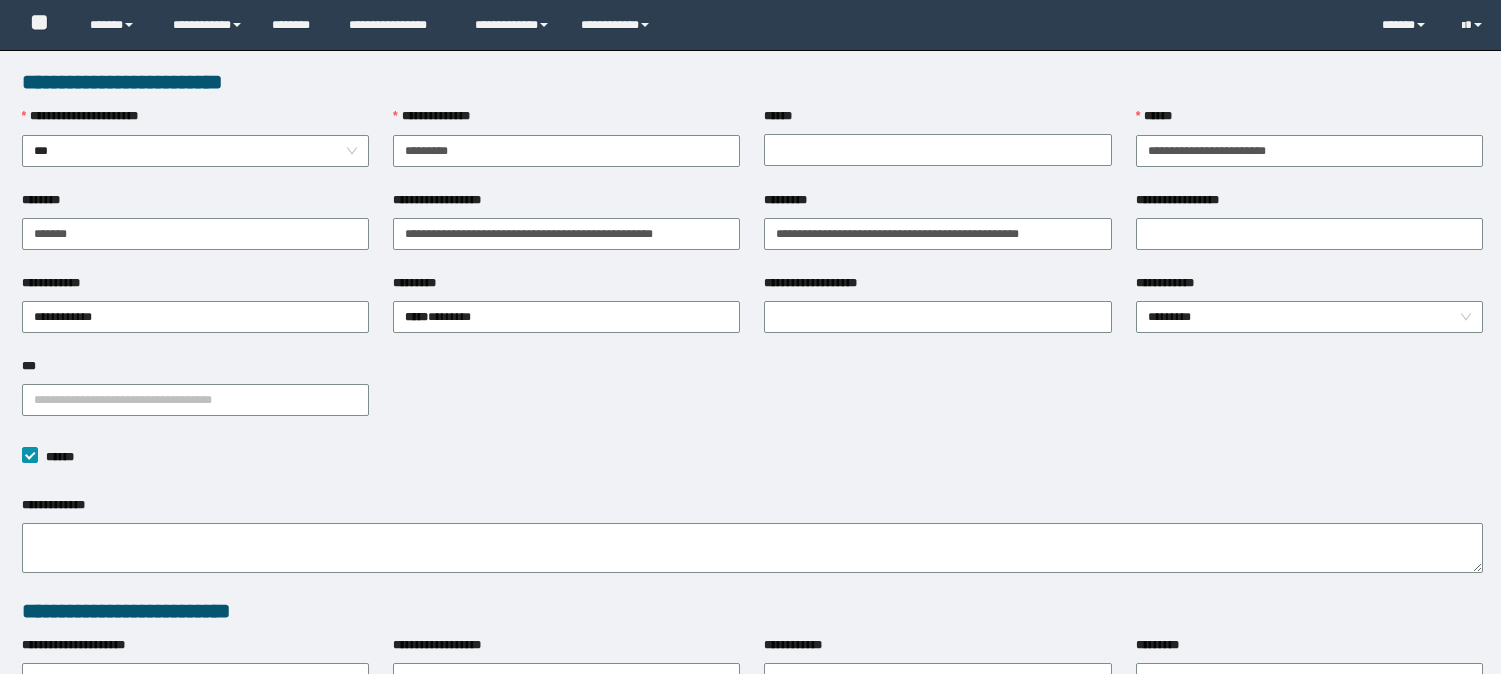 scroll, scrollTop: 0, scrollLeft: 0, axis: both 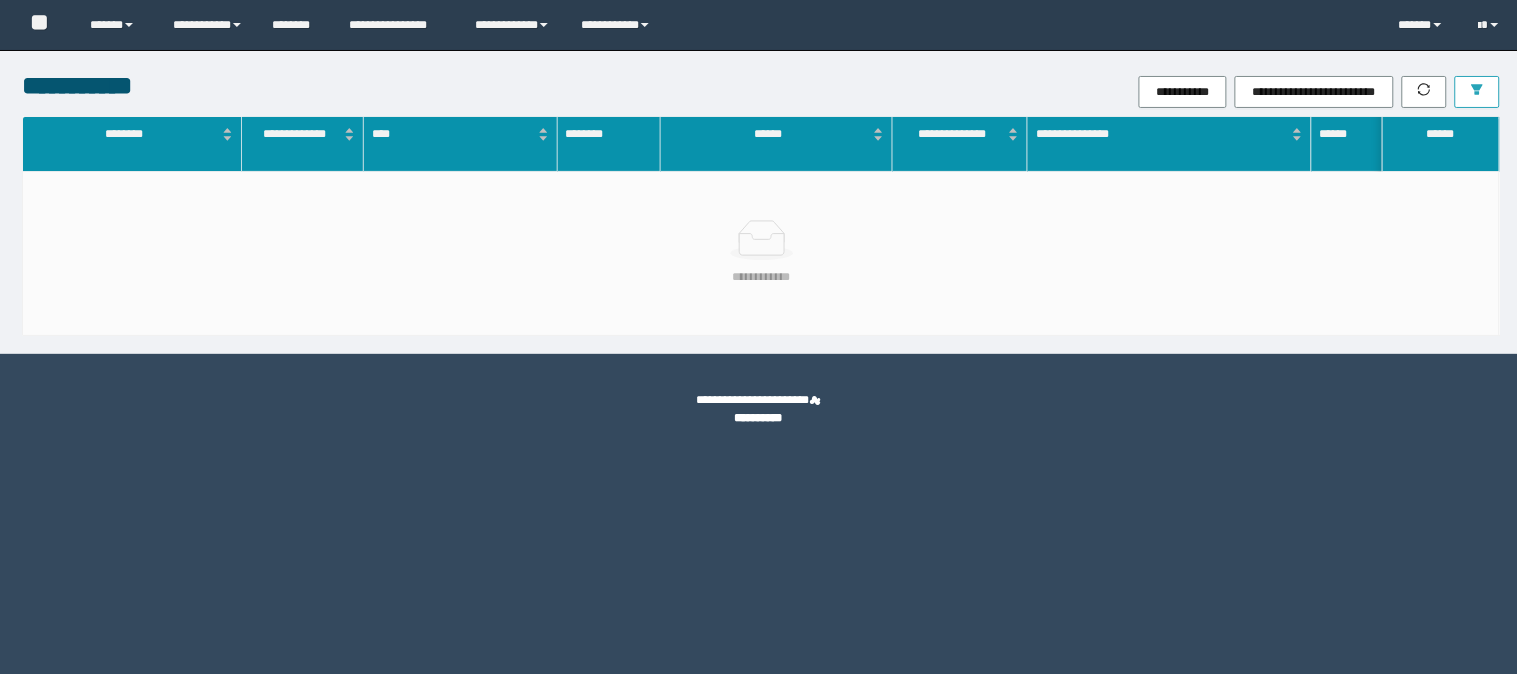click 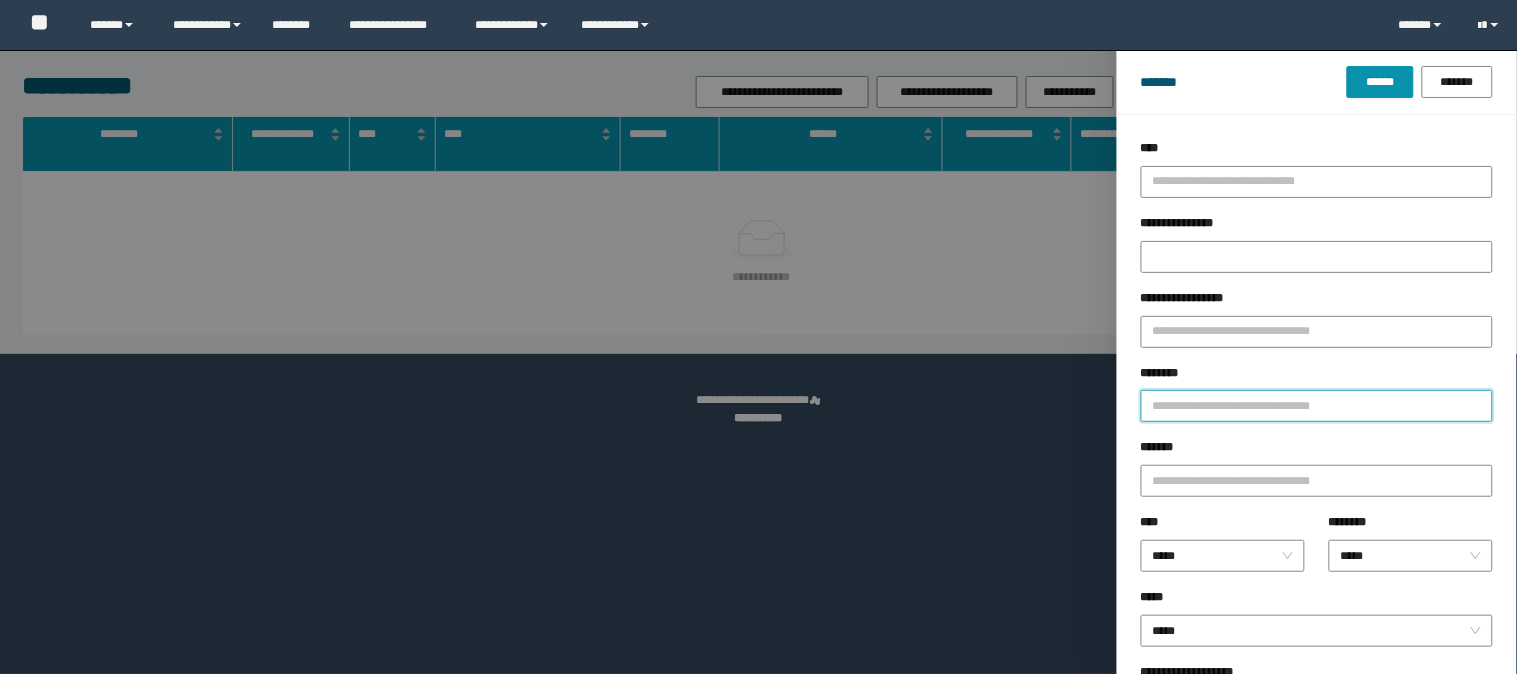 click on "********" at bounding box center (1317, 406) 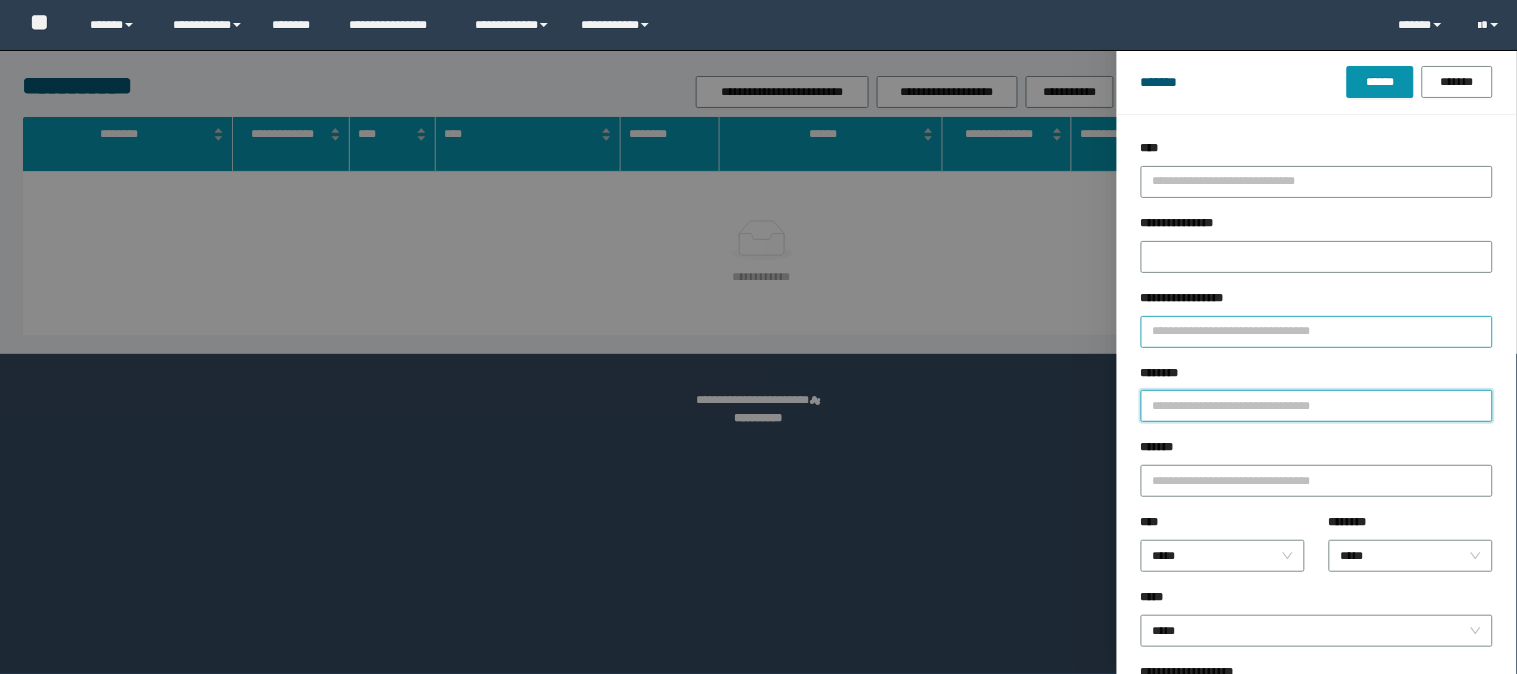scroll, scrollTop: 0, scrollLeft: 0, axis: both 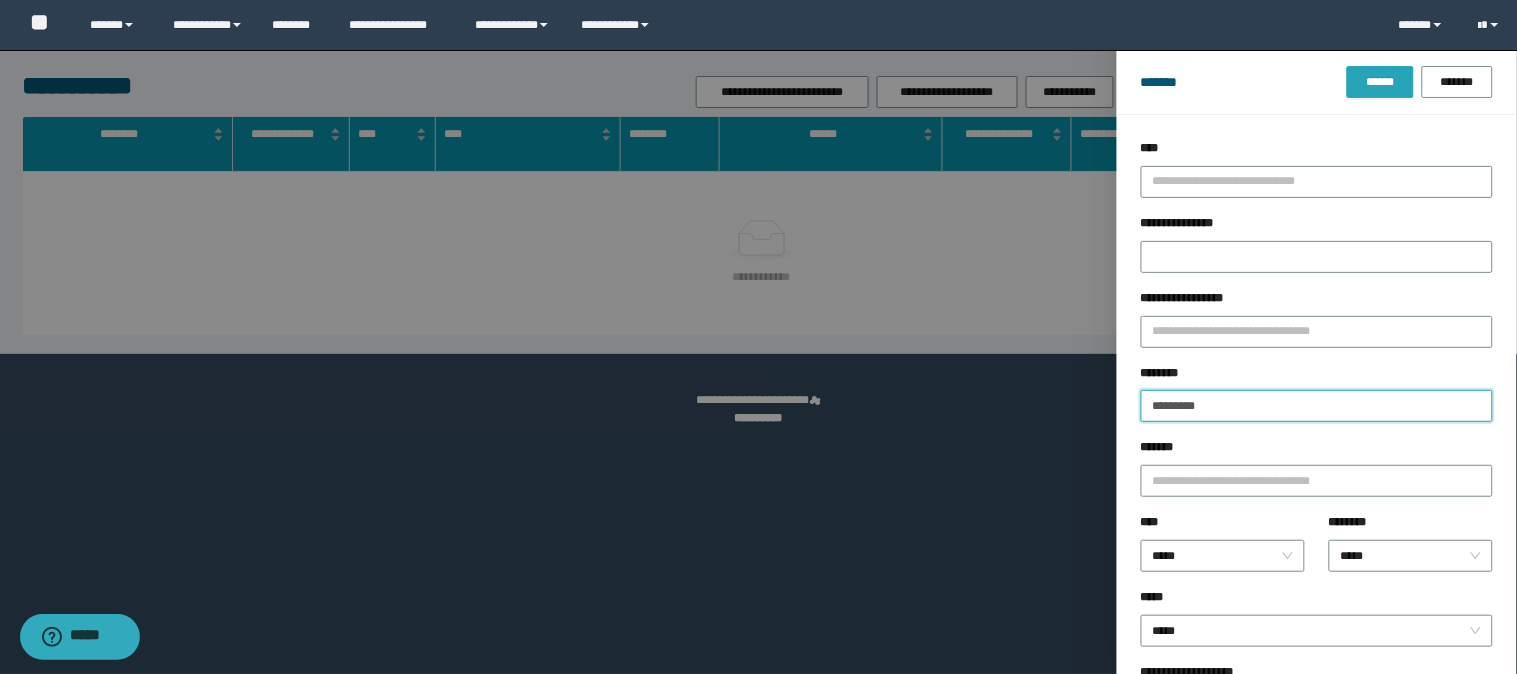 type on "********" 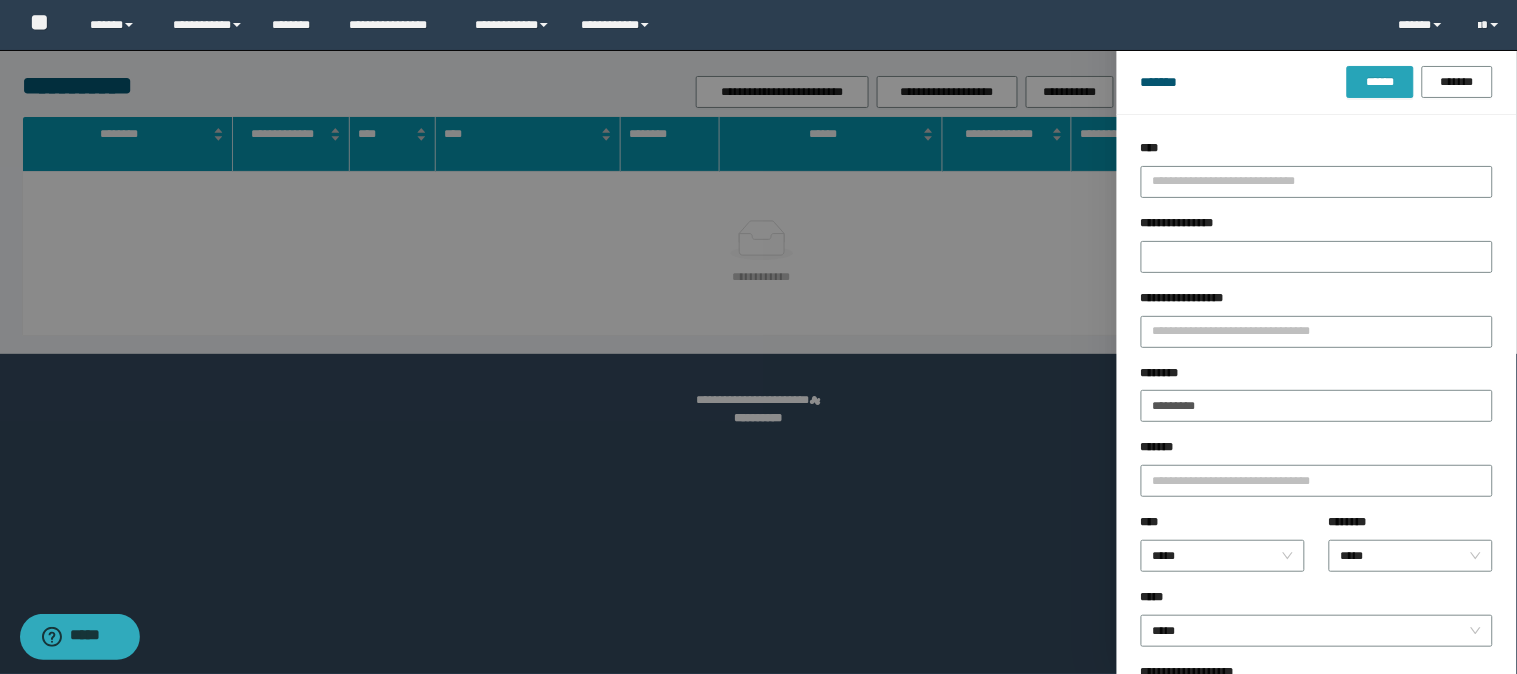 click on "******" at bounding box center [1380, 82] 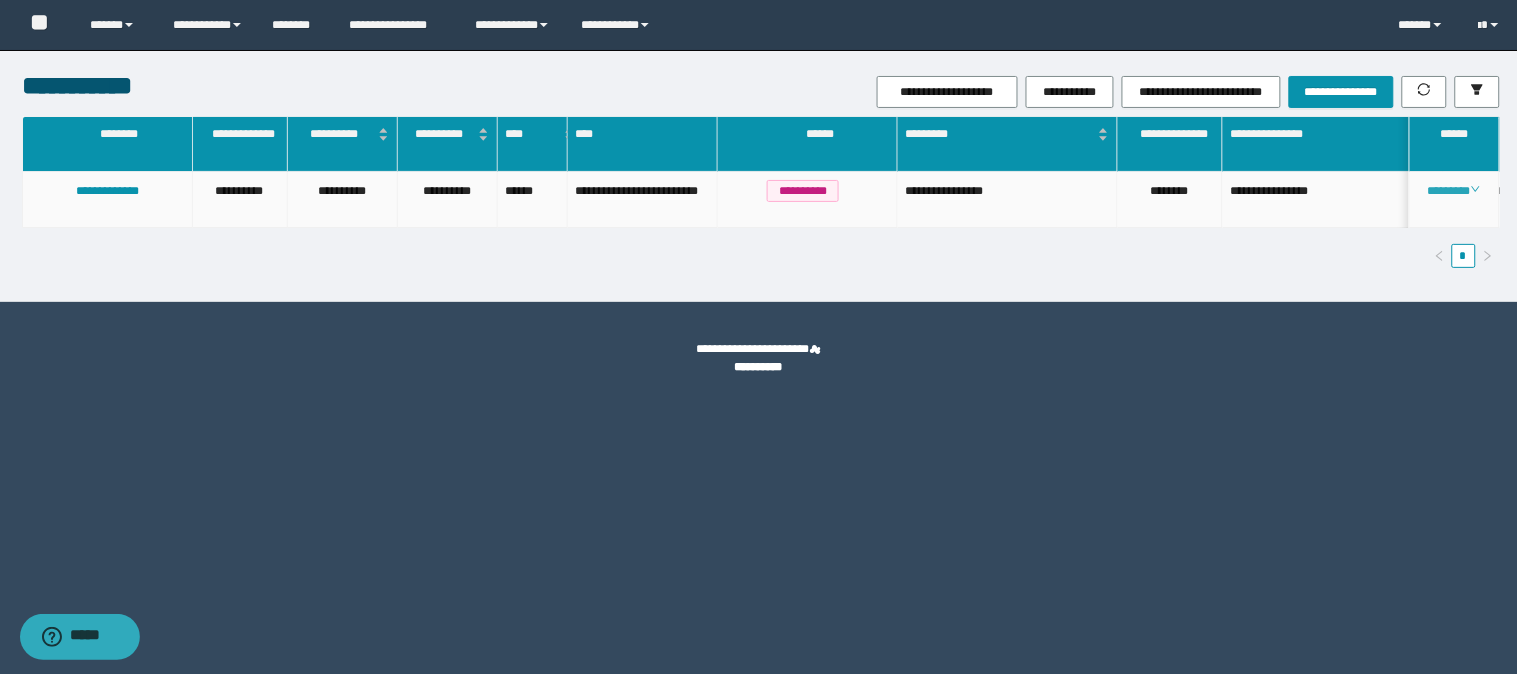 click on "********" at bounding box center [1454, 191] 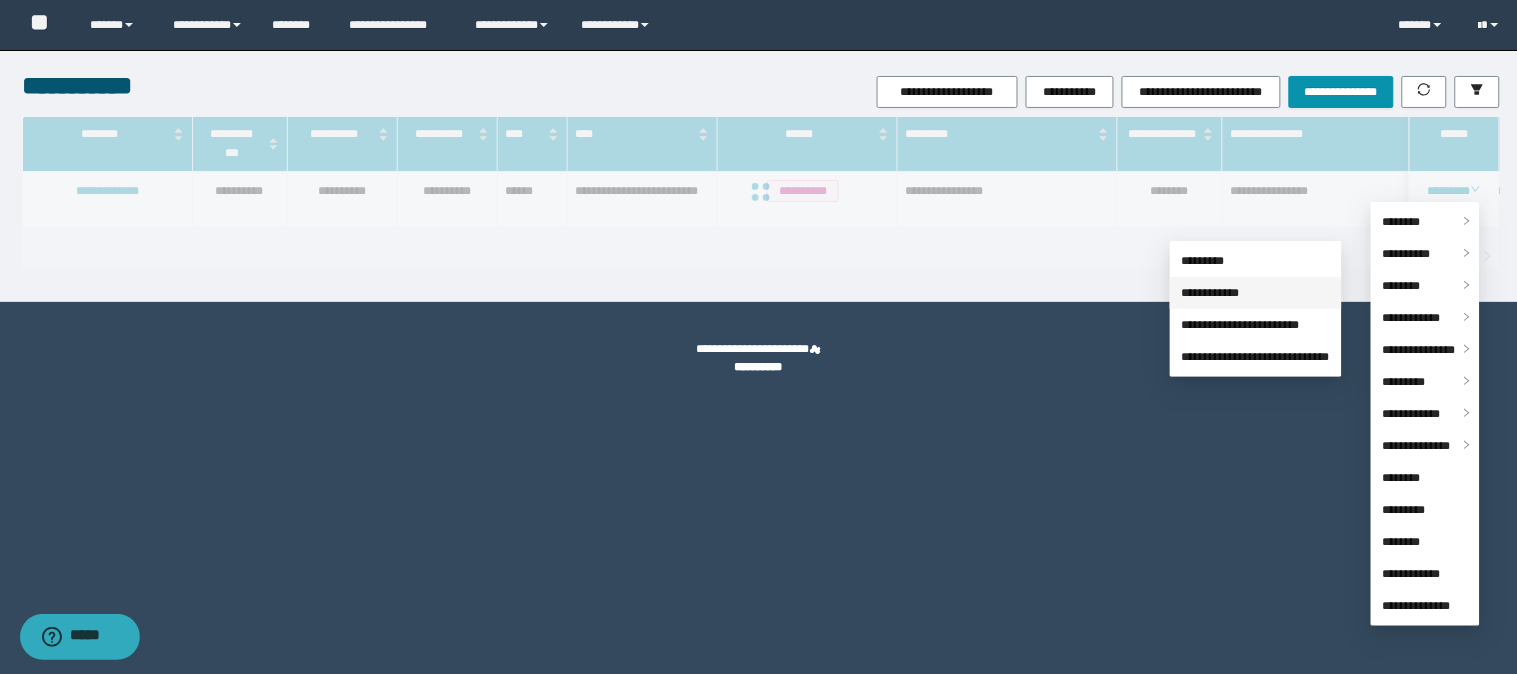 click on "**********" at bounding box center [1211, 293] 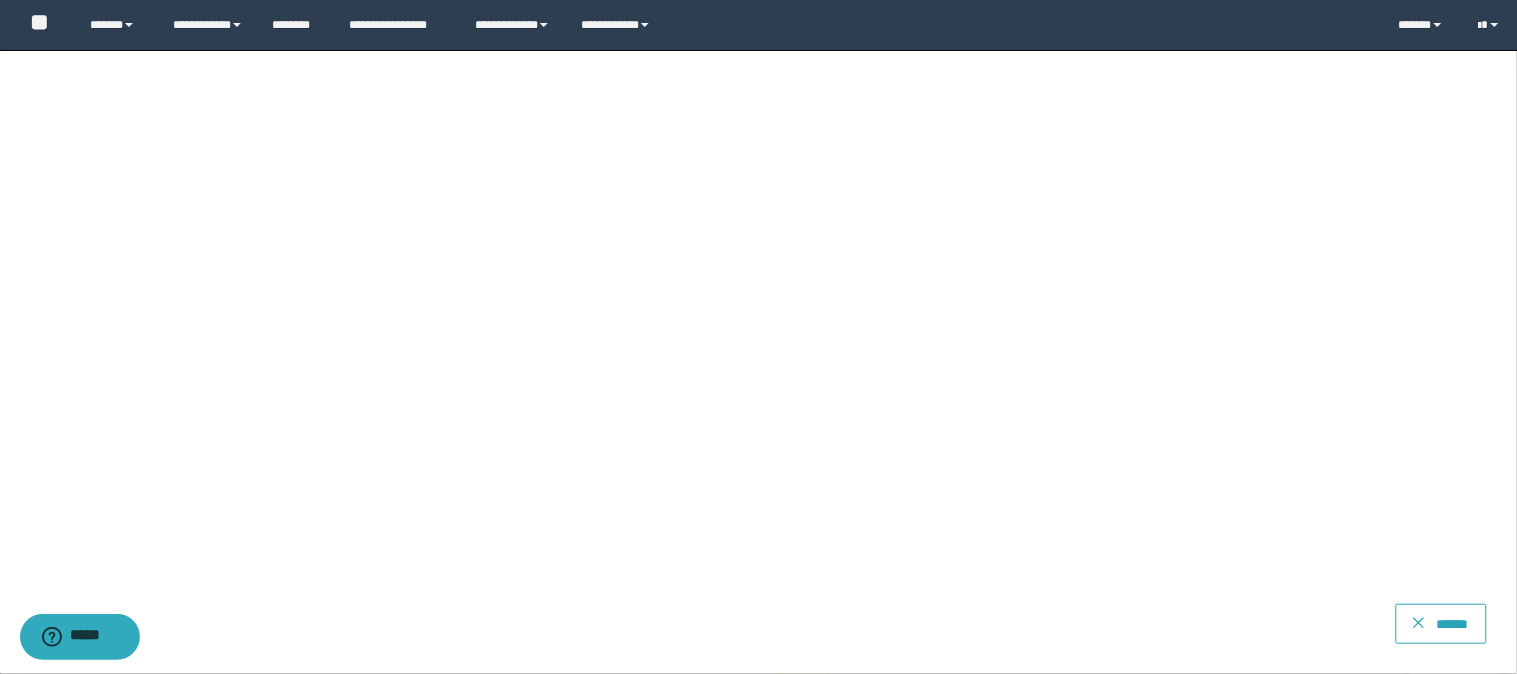 click on "******" at bounding box center (1452, 624) 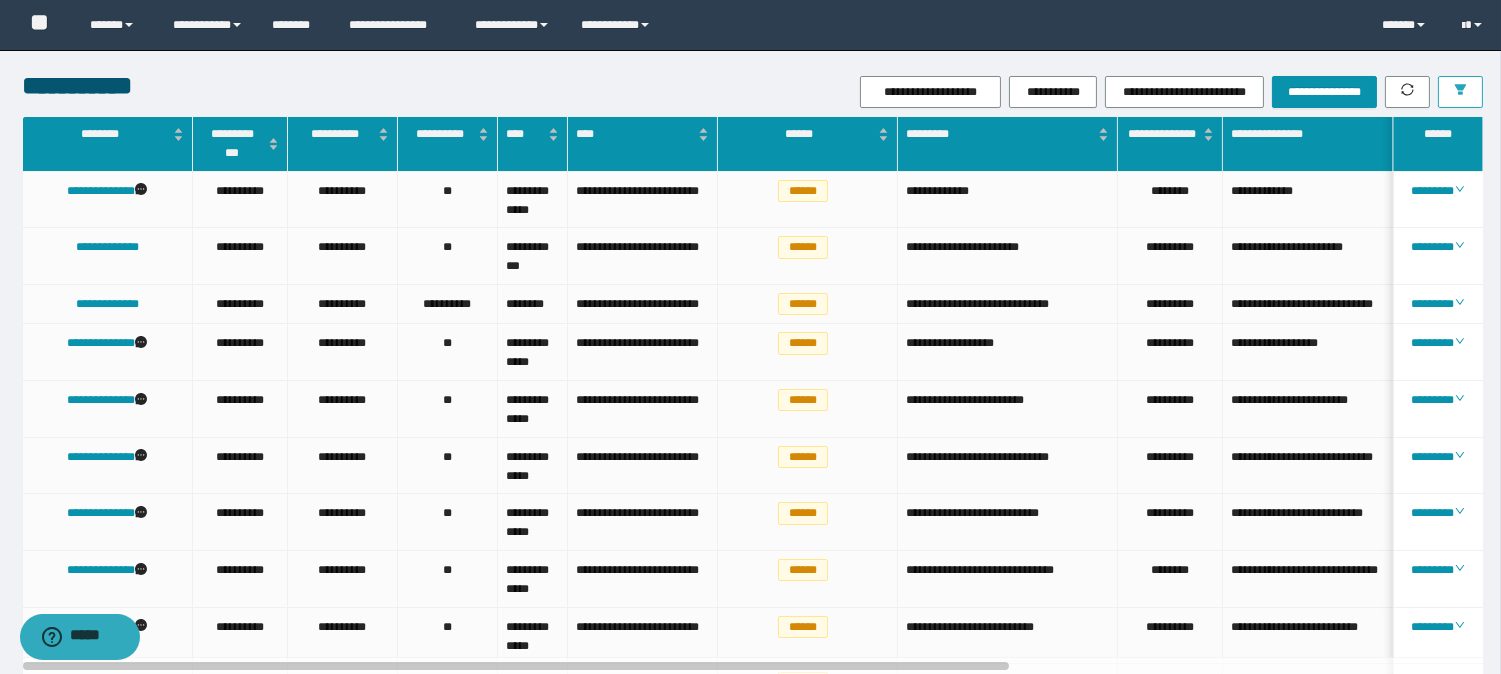 click 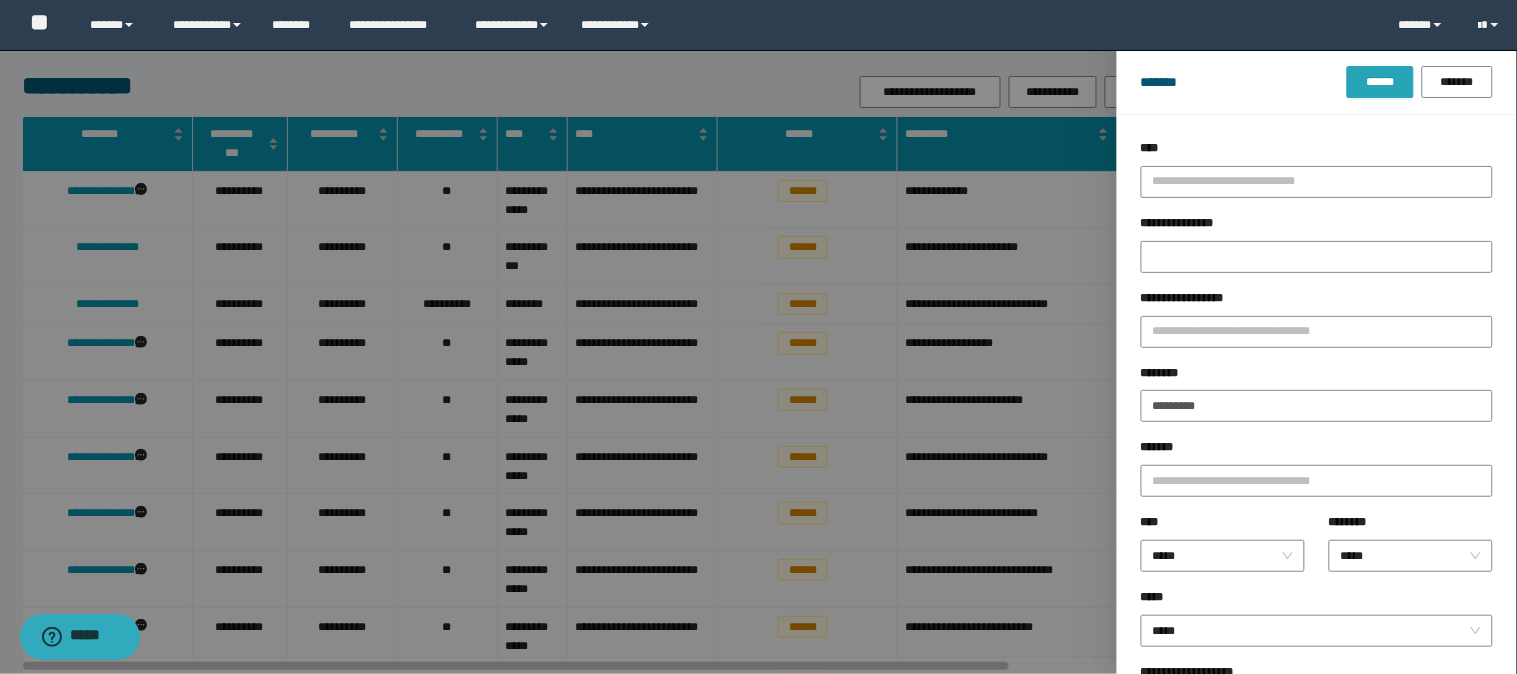 click on "******" at bounding box center (1380, 82) 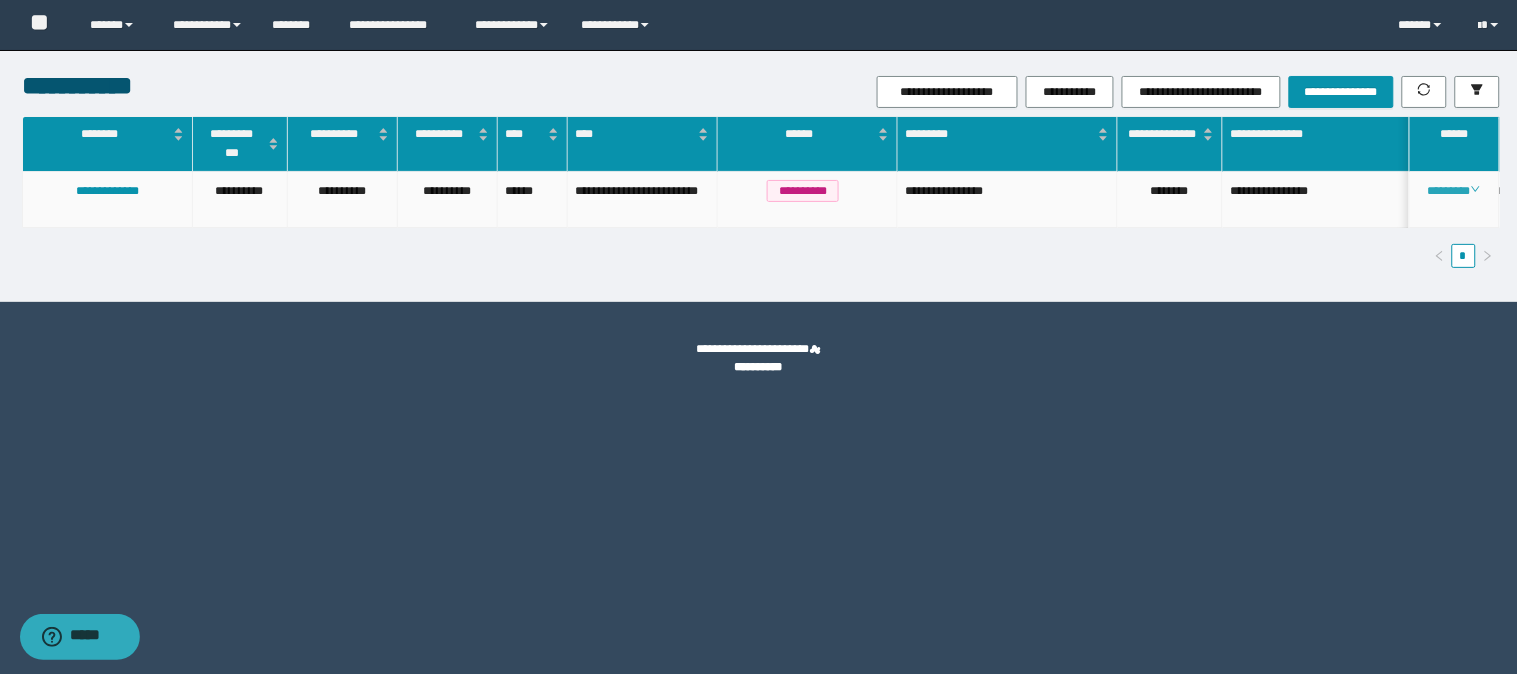 click on "********" at bounding box center (1454, 191) 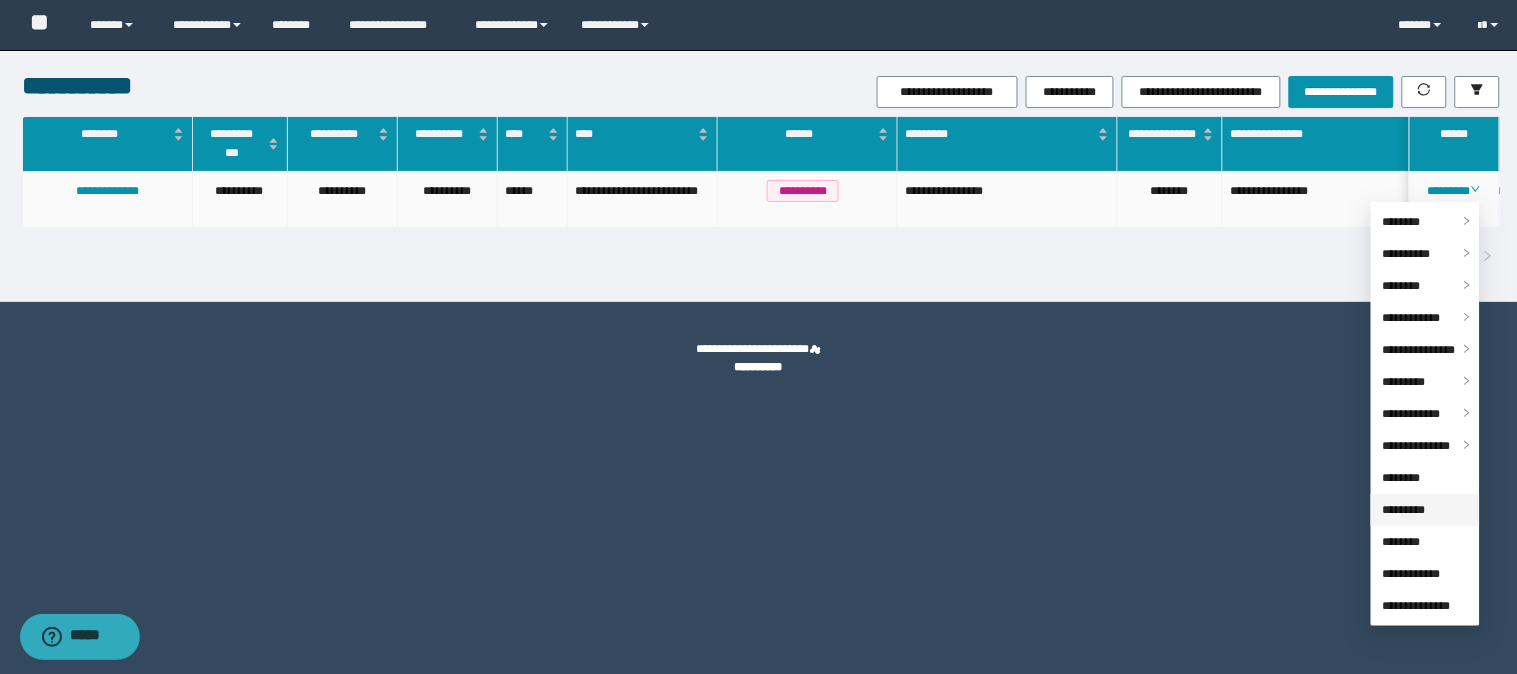 click on "*********" at bounding box center [1404, 510] 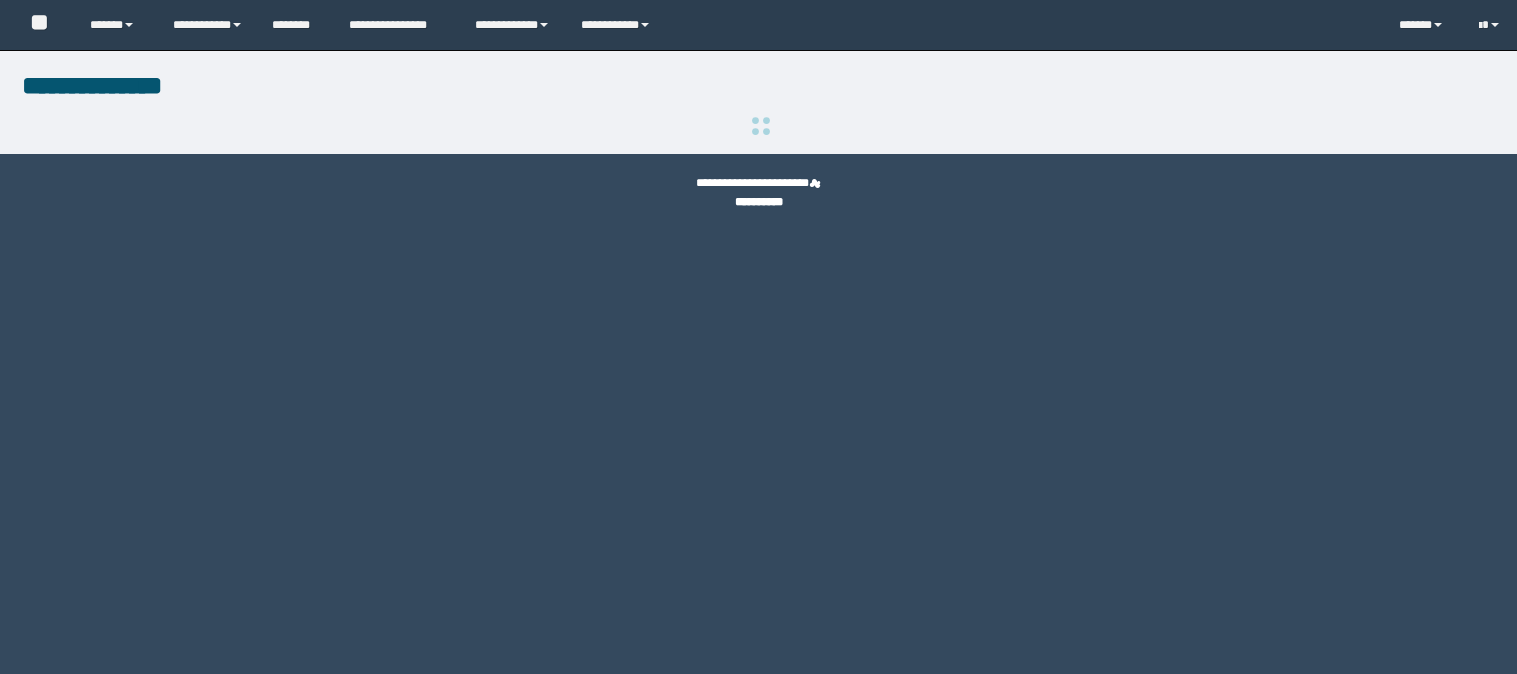 scroll, scrollTop: 0, scrollLeft: 0, axis: both 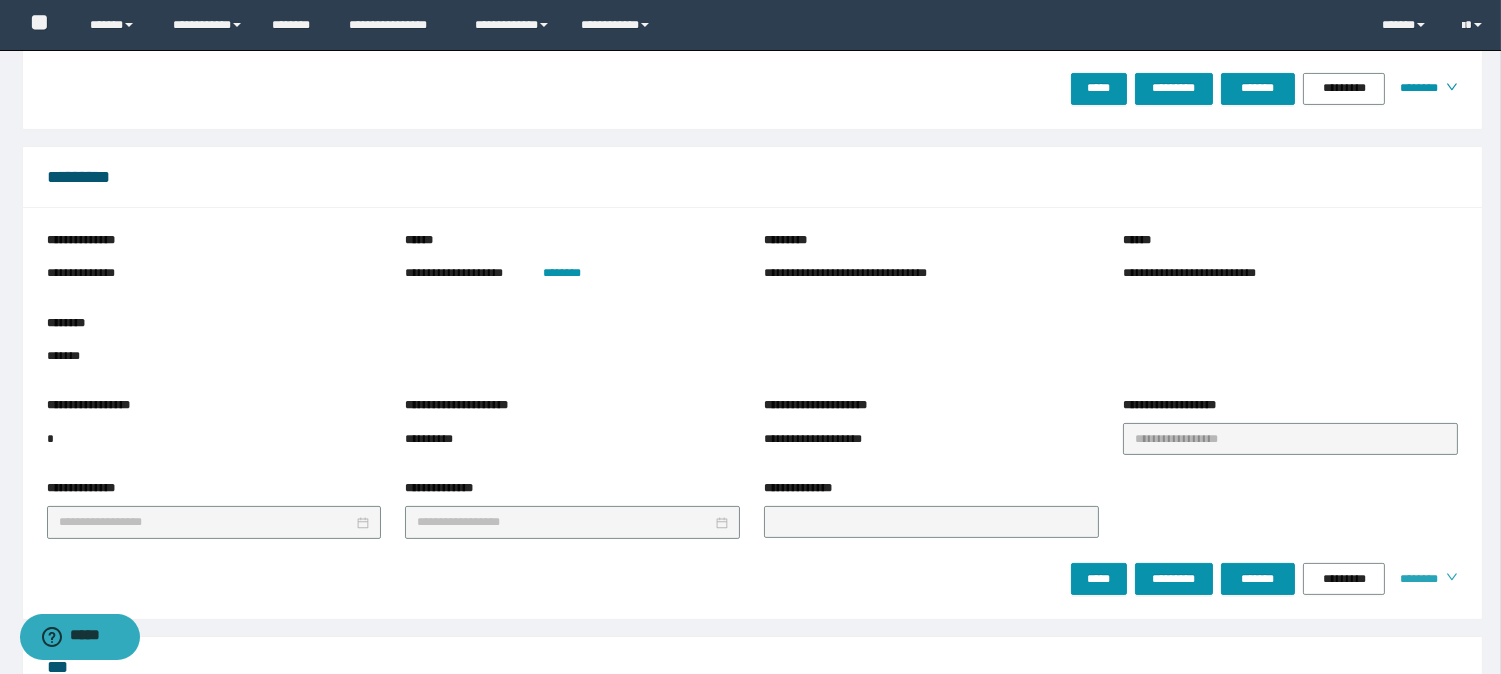 click at bounding box center [1452, 579] 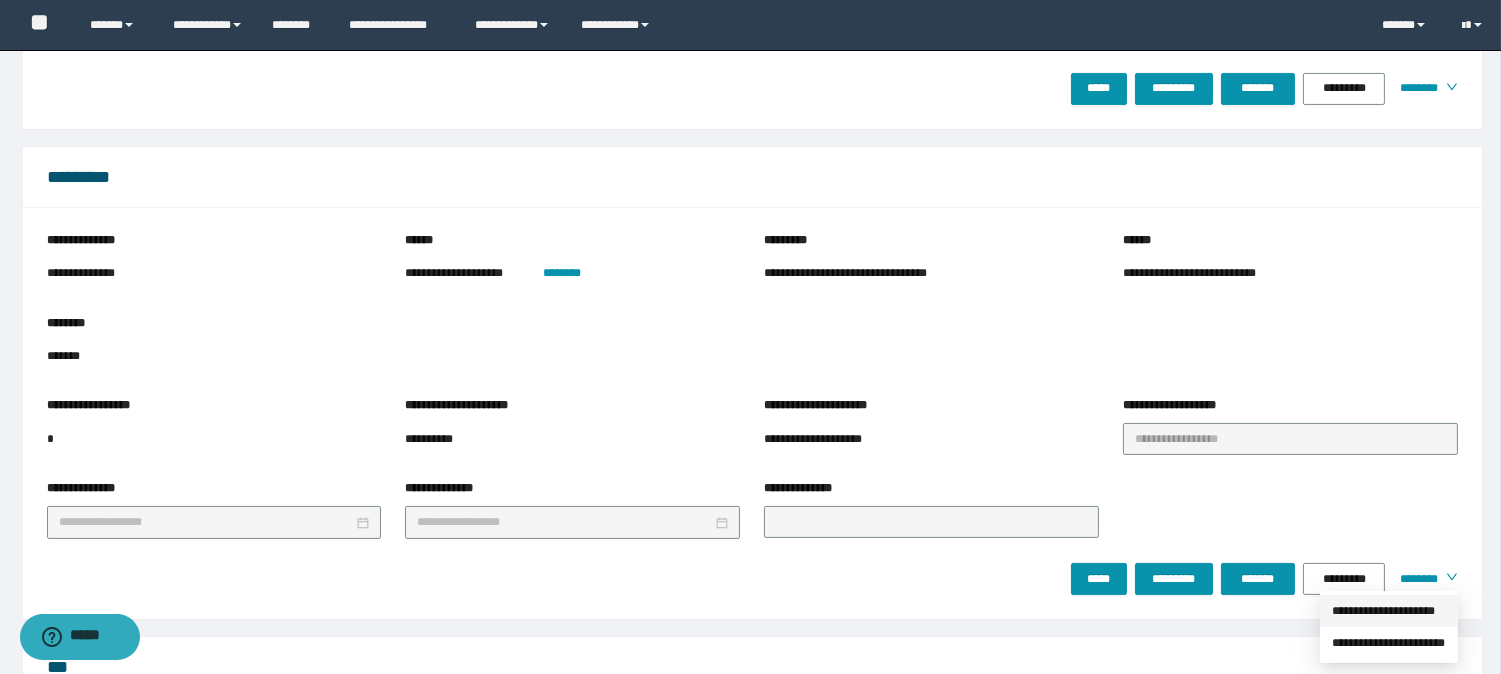 click on "**********" at bounding box center [1389, 611] 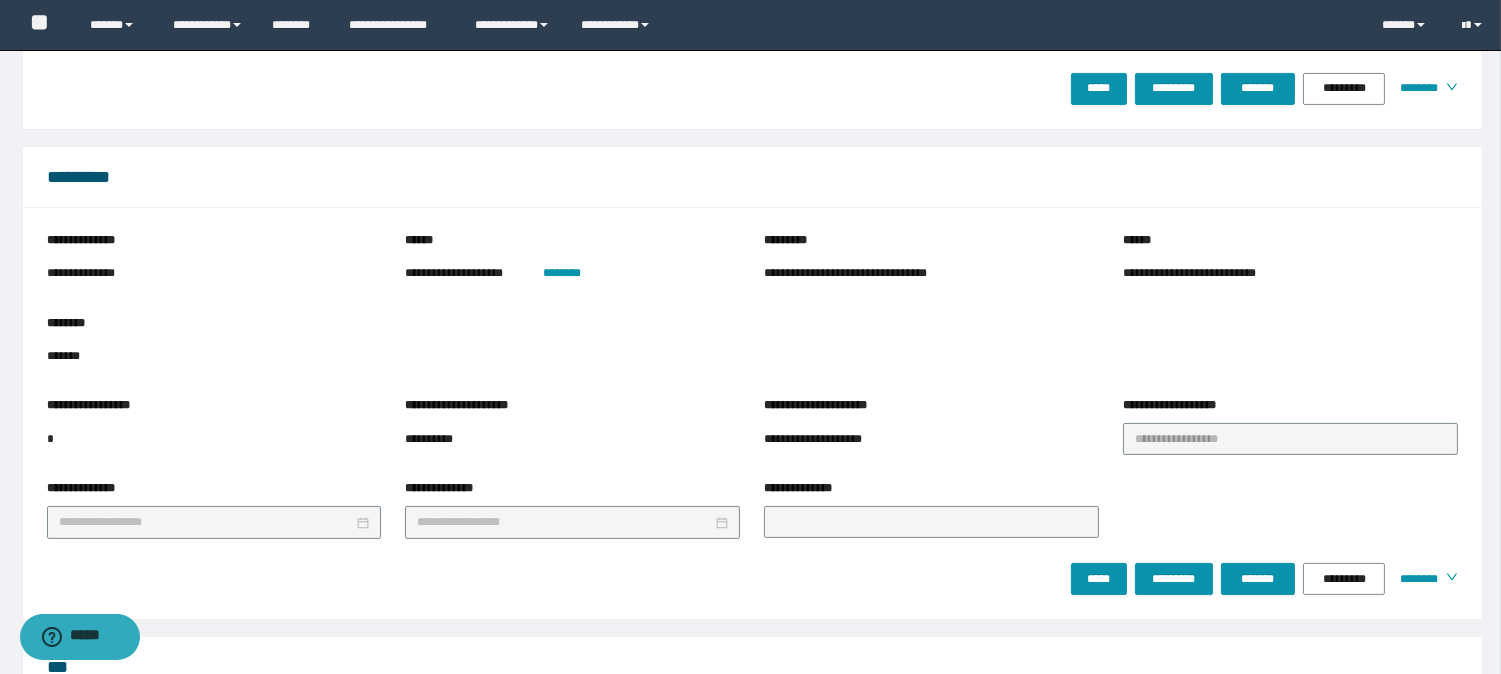 click on "*********" at bounding box center [752, 177] 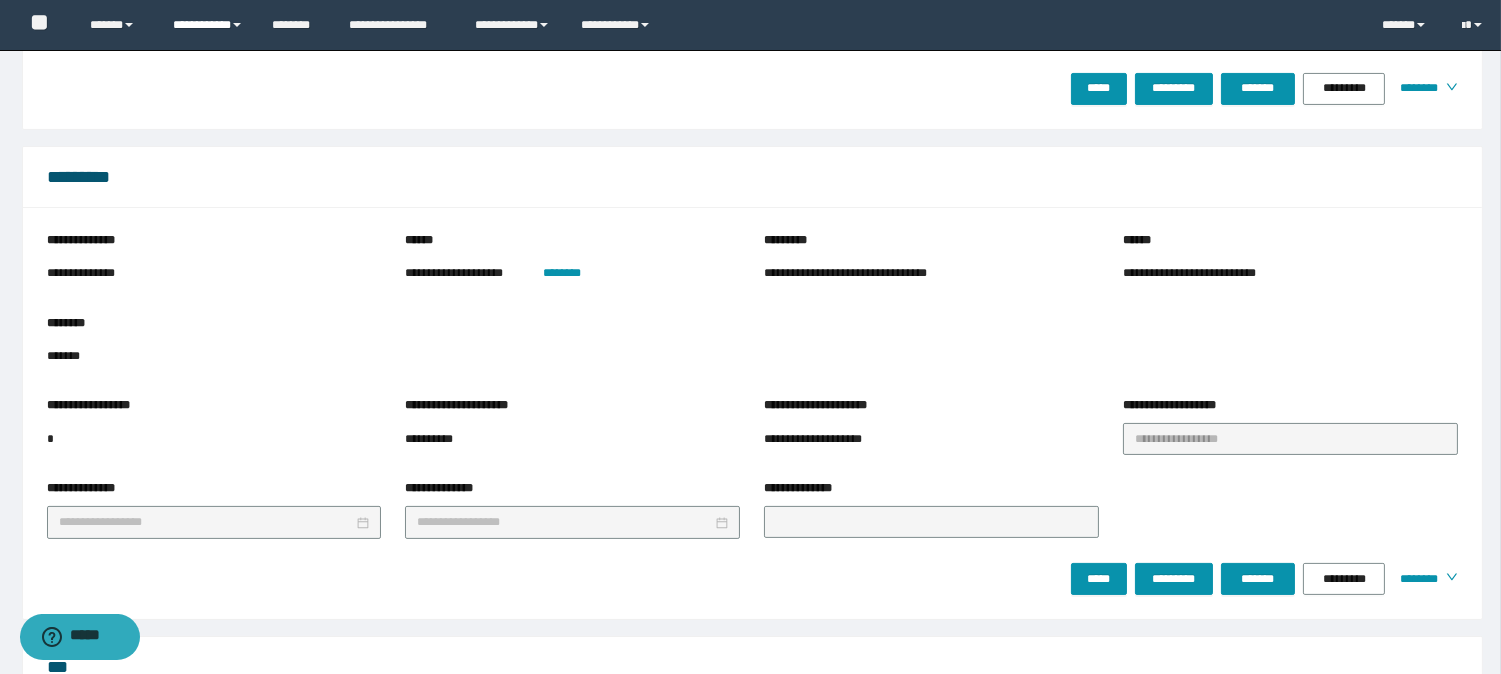 click on "**********" at bounding box center (207, 25) 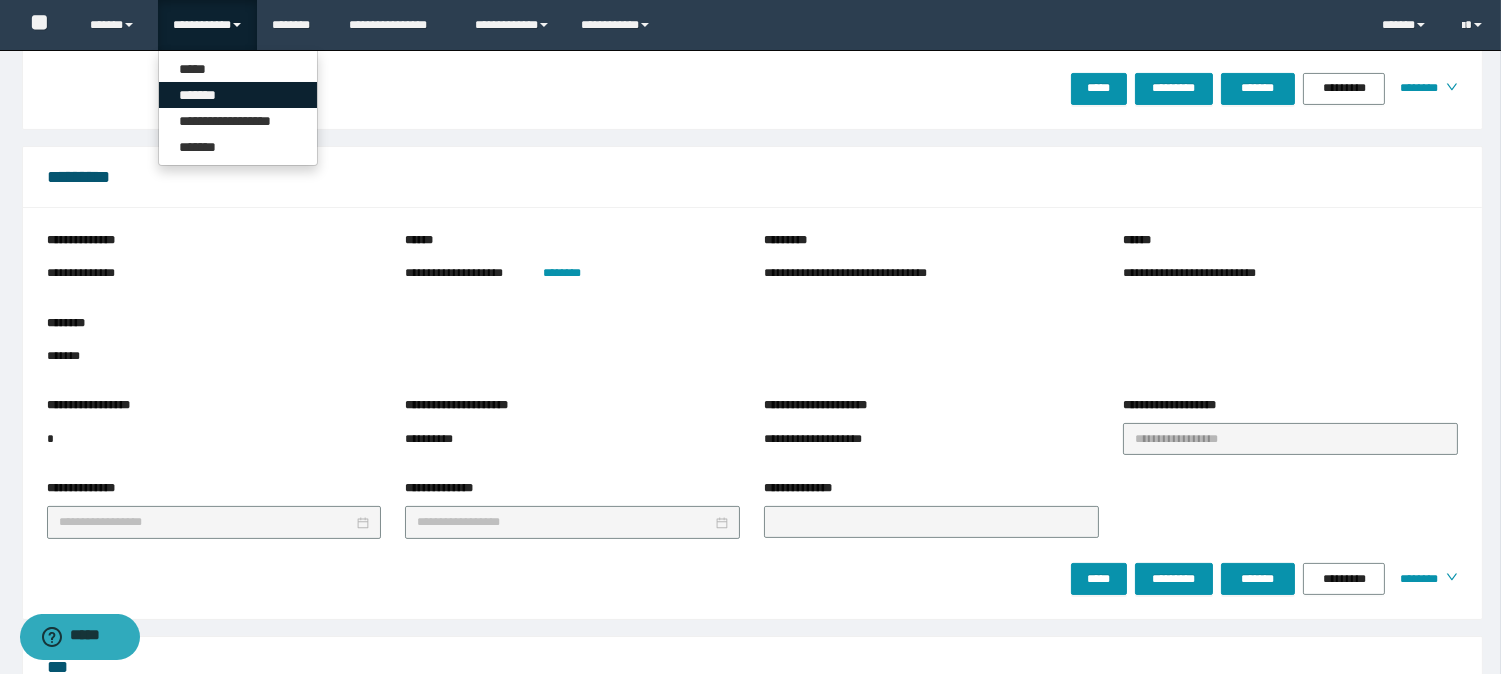 click on "*******" at bounding box center [238, 95] 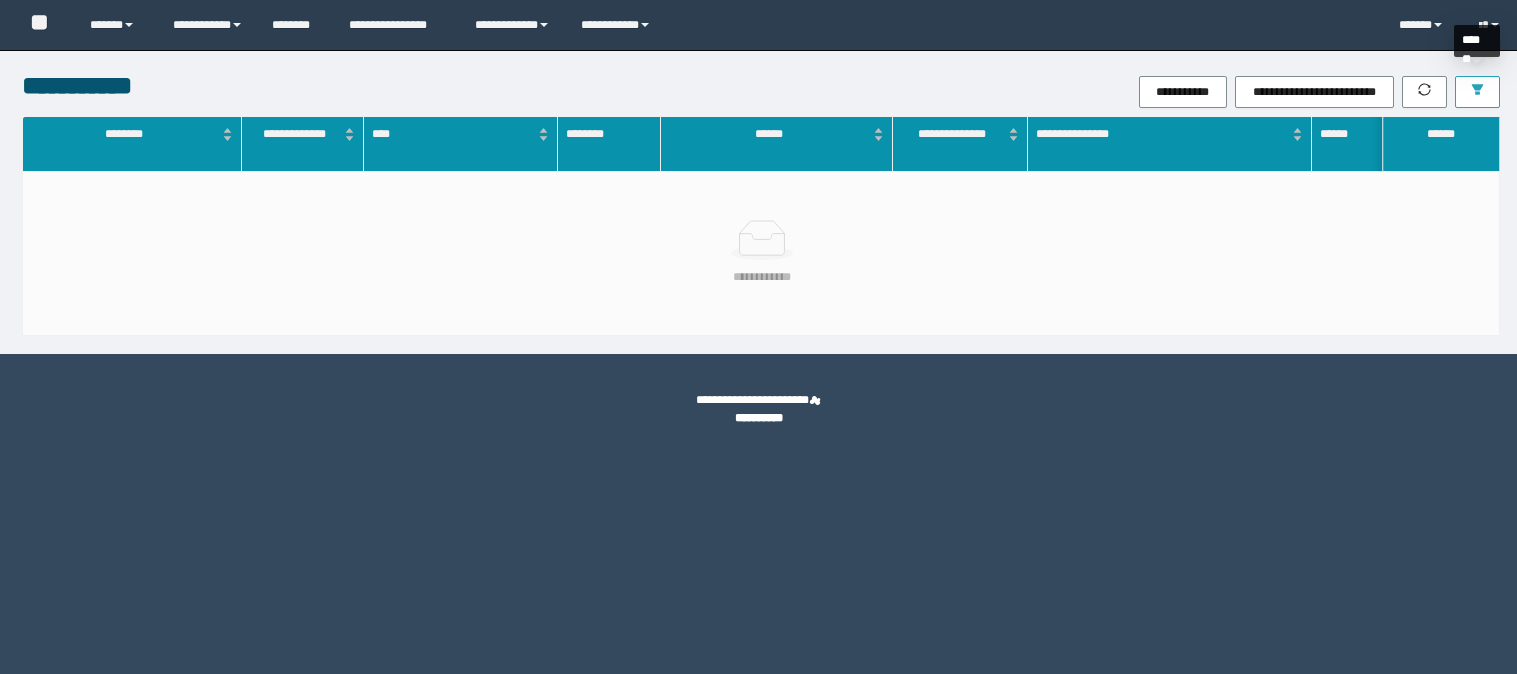 scroll, scrollTop: 0, scrollLeft: 0, axis: both 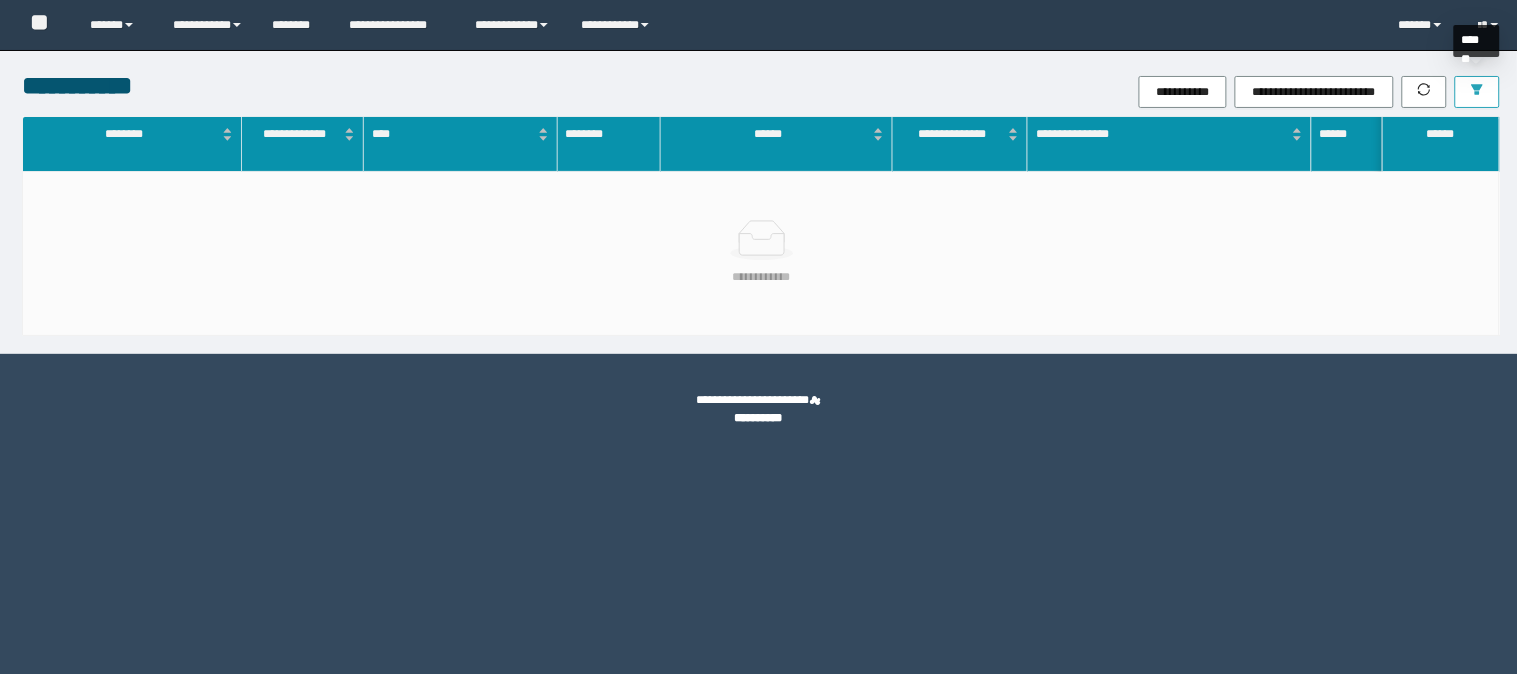 click 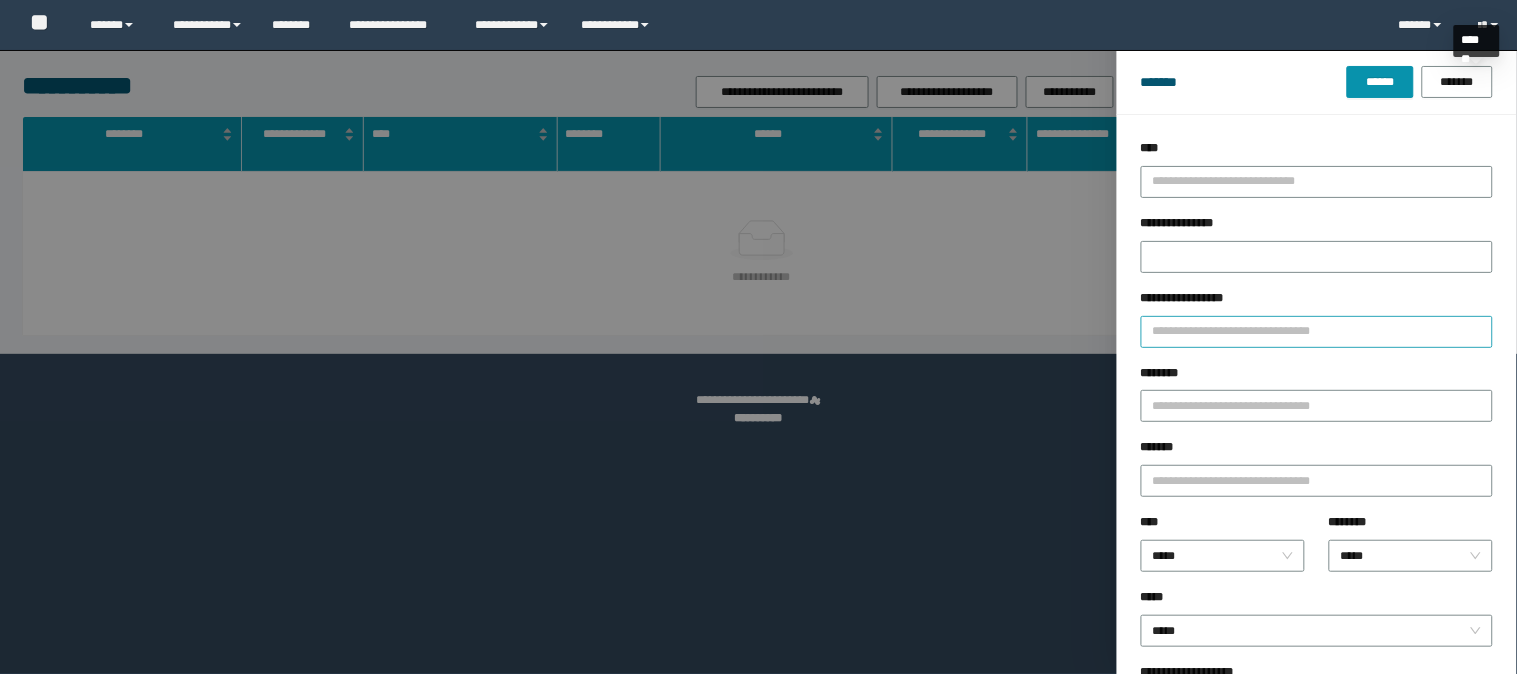 scroll, scrollTop: 0, scrollLeft: 0, axis: both 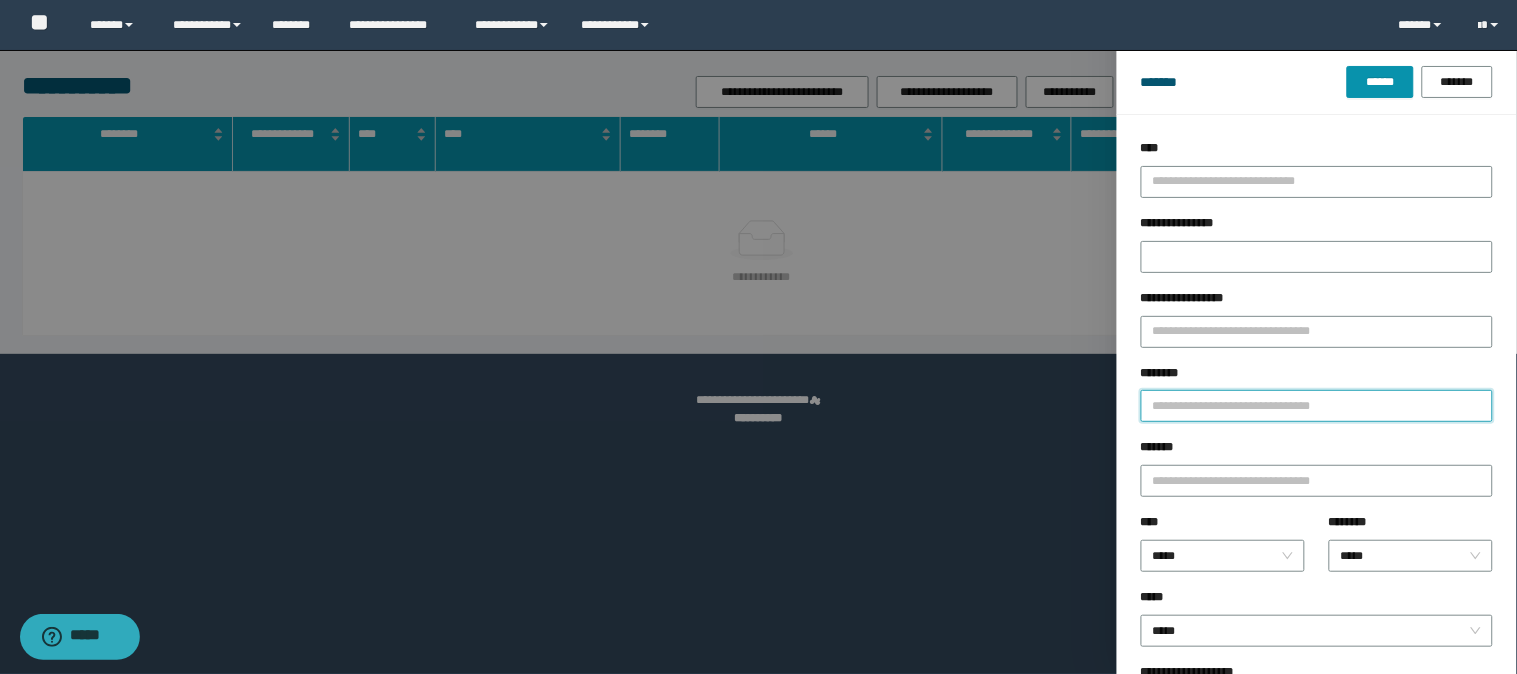 click on "********" at bounding box center [1317, 406] 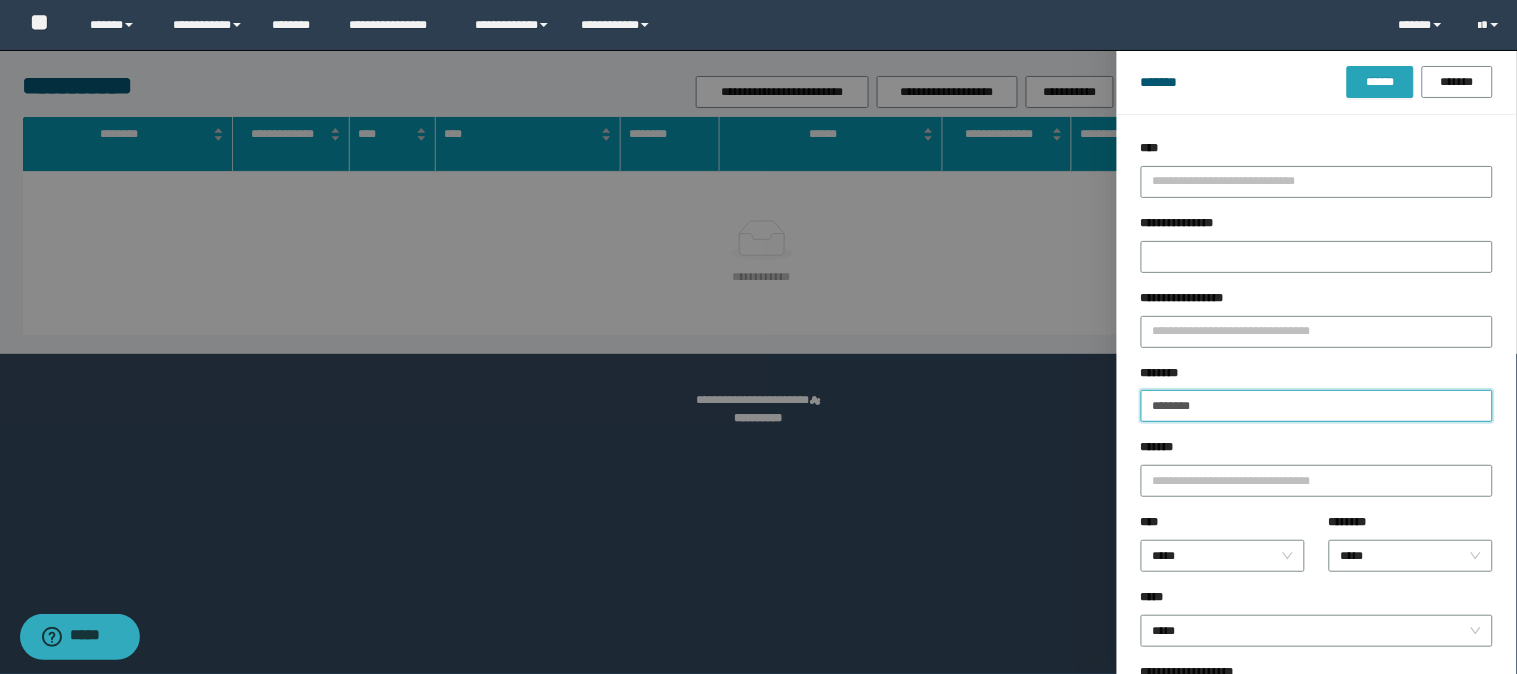 type on "********" 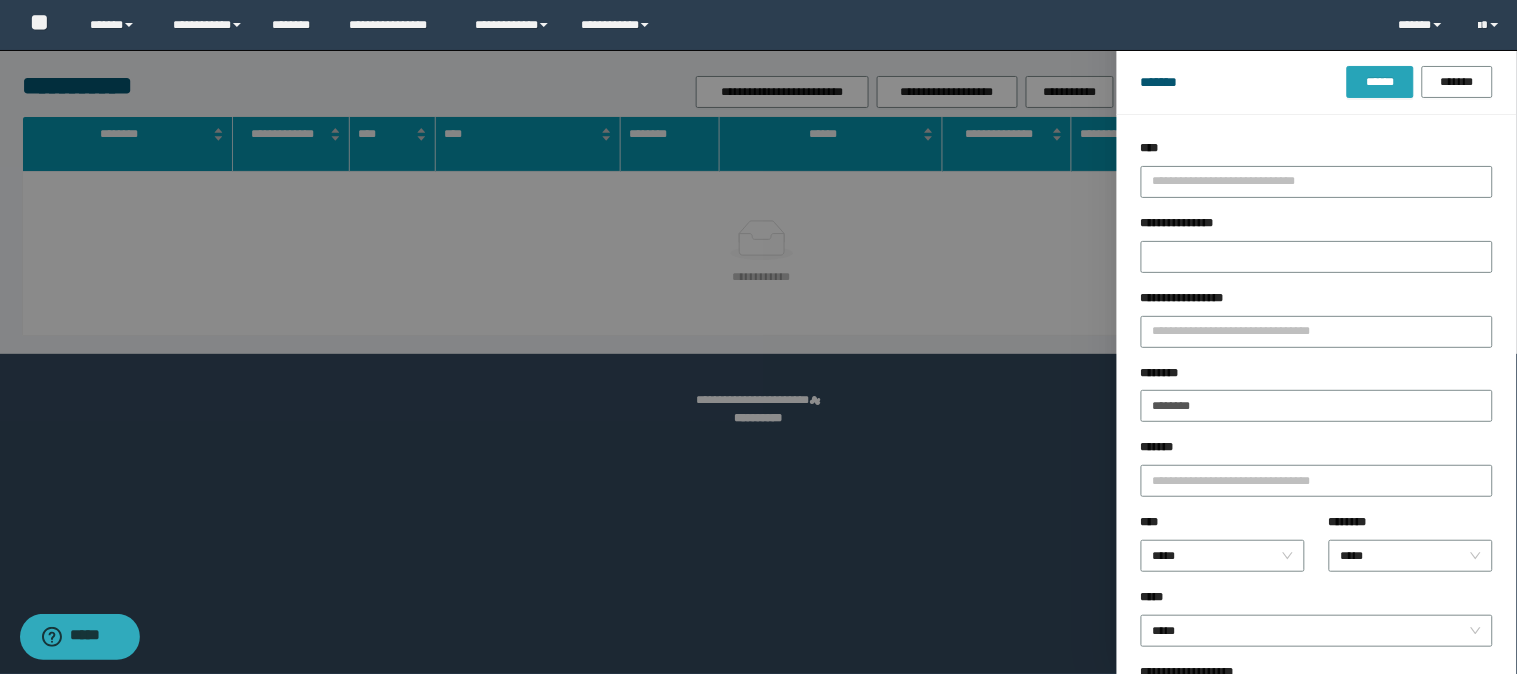 click on "******" at bounding box center (1380, 82) 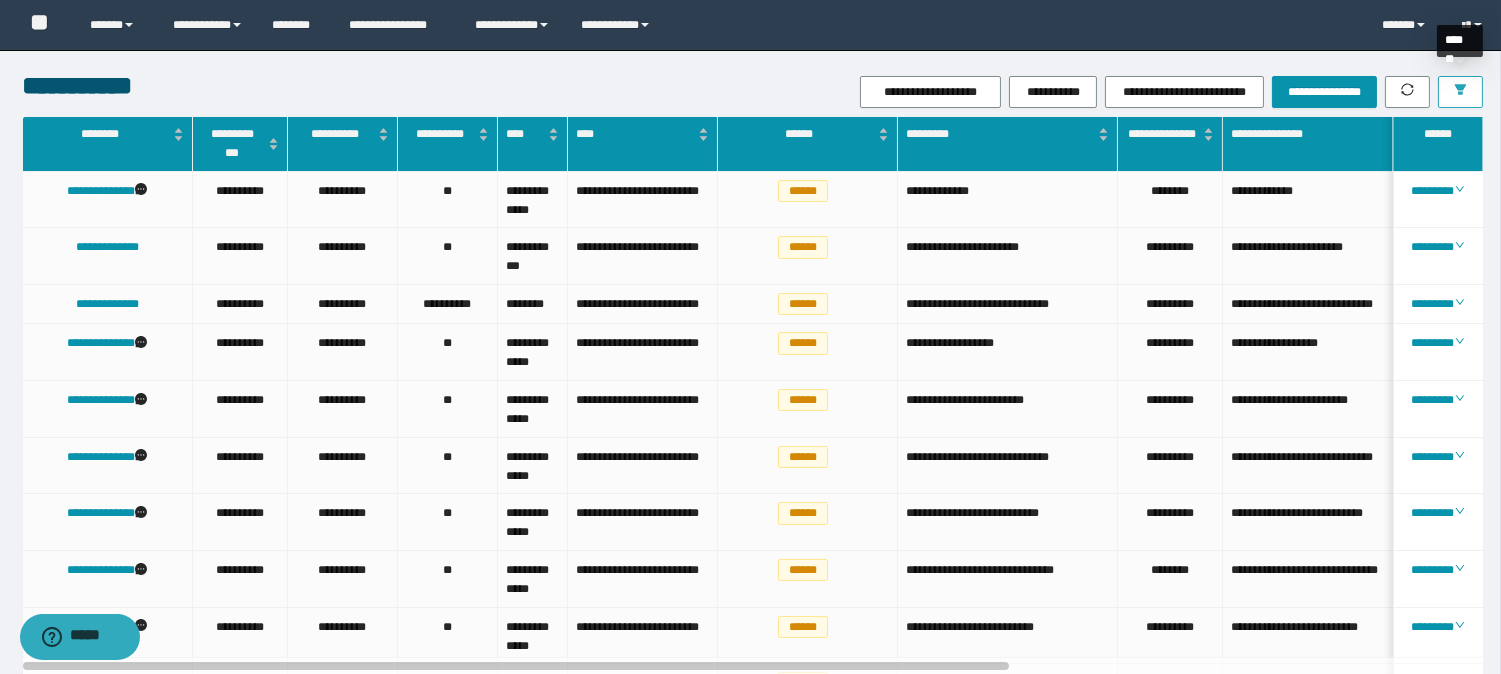 click 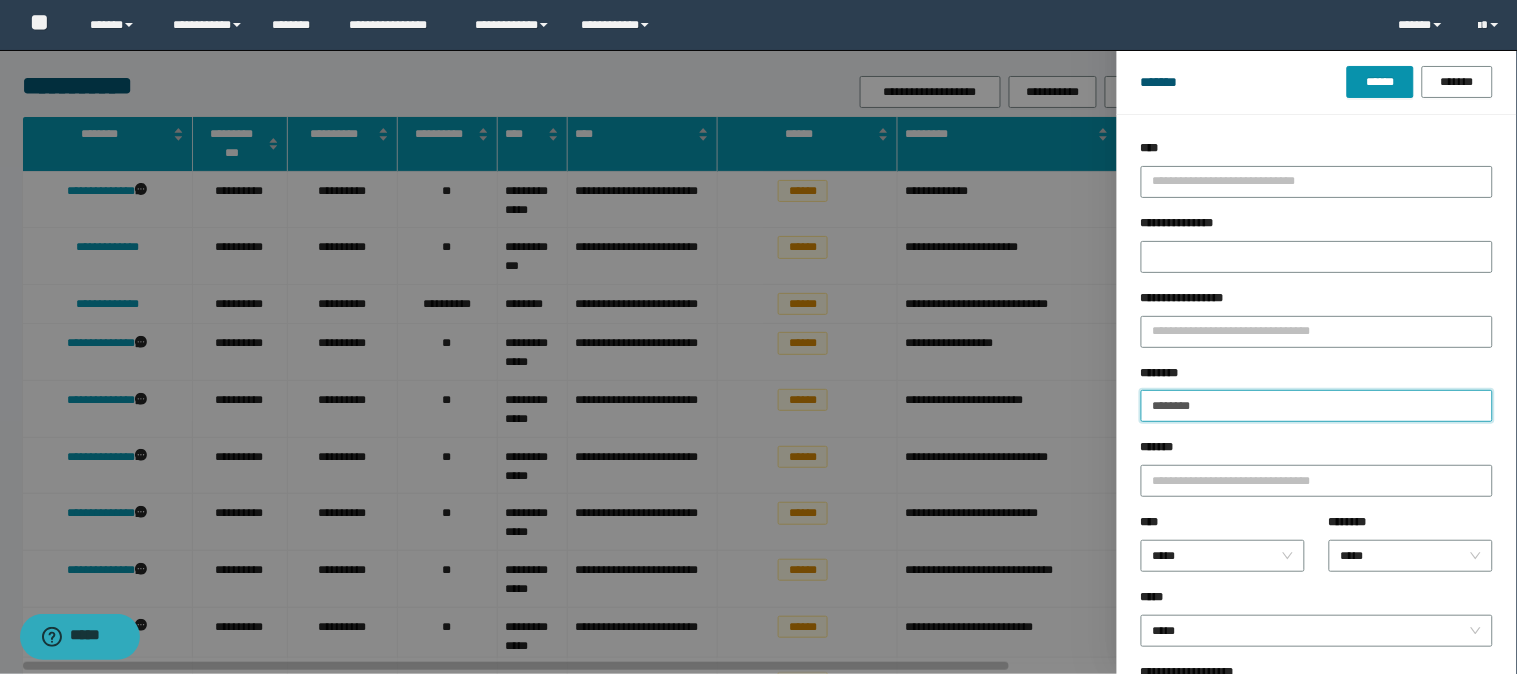 click on "********" at bounding box center (1317, 406) 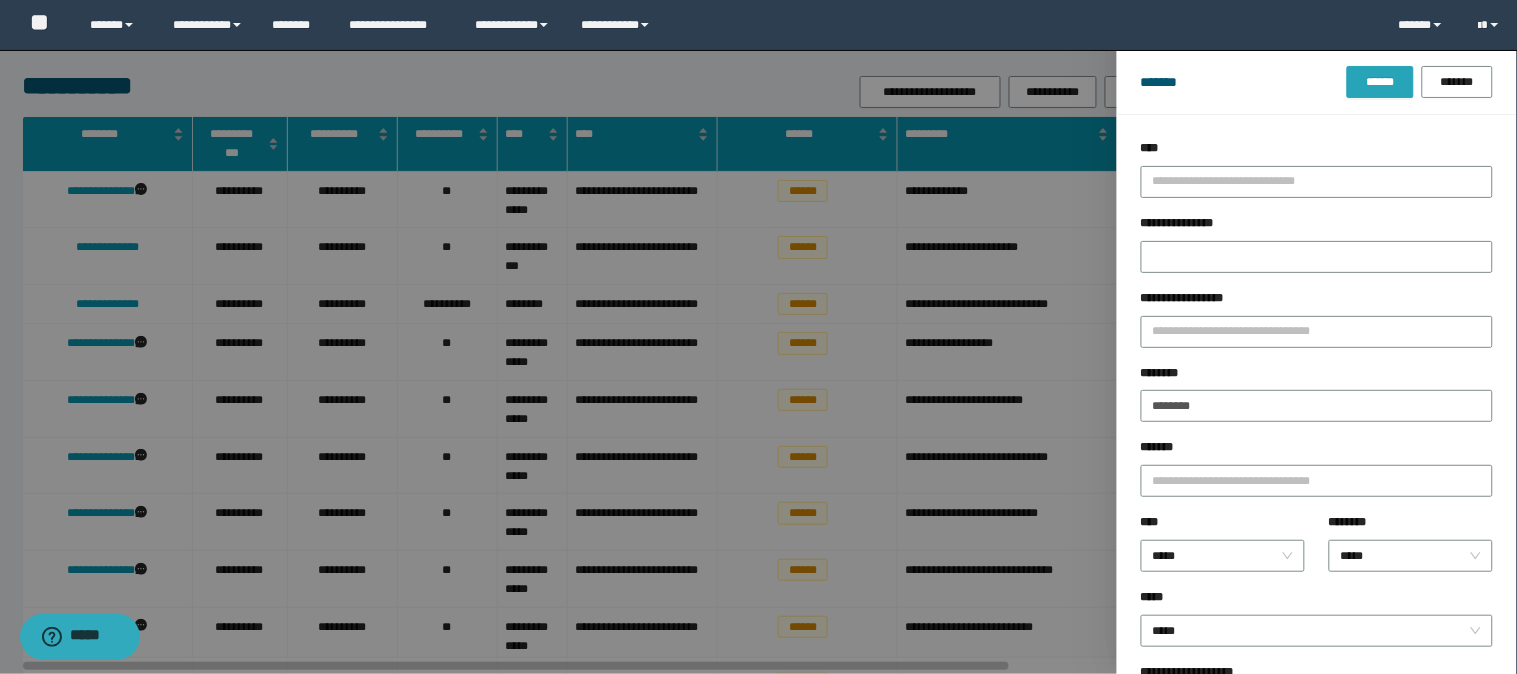 click on "******" at bounding box center (1380, 82) 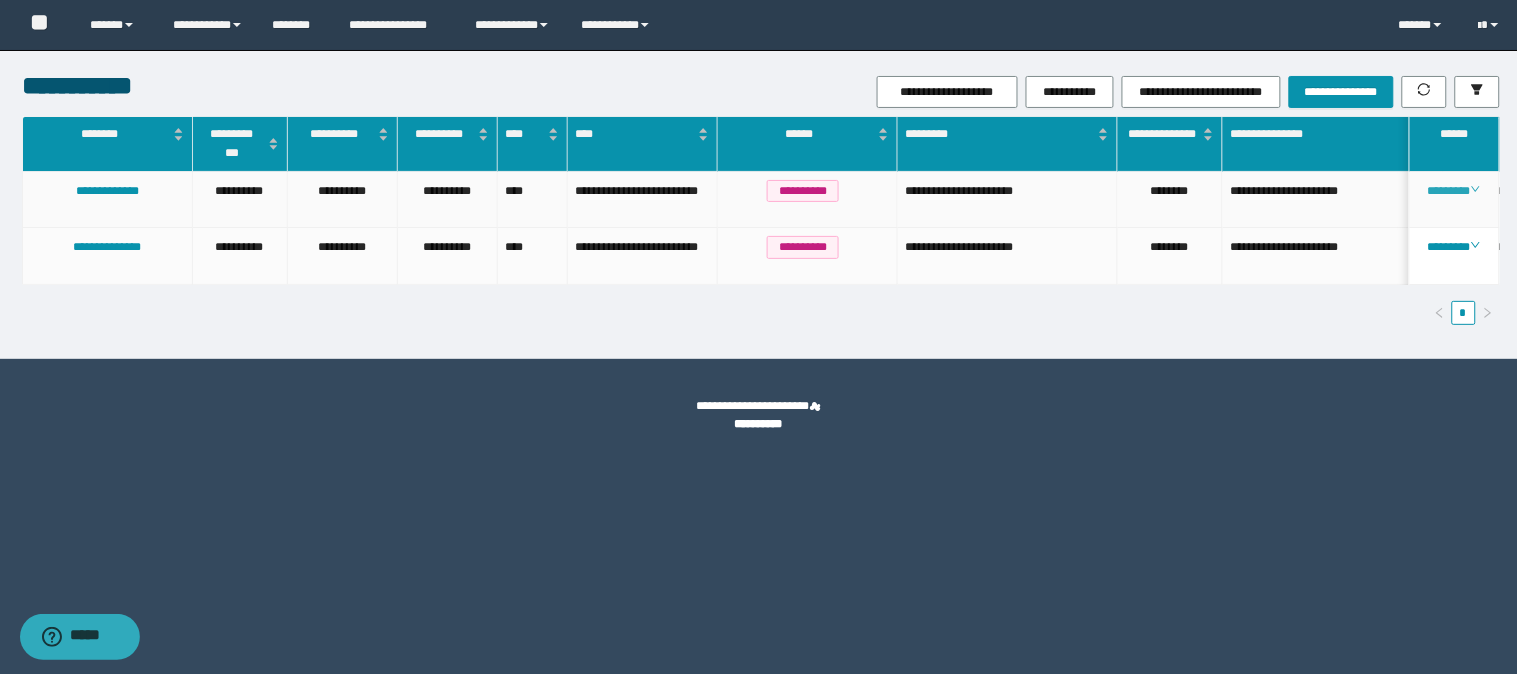 click on "********" at bounding box center [1454, 191] 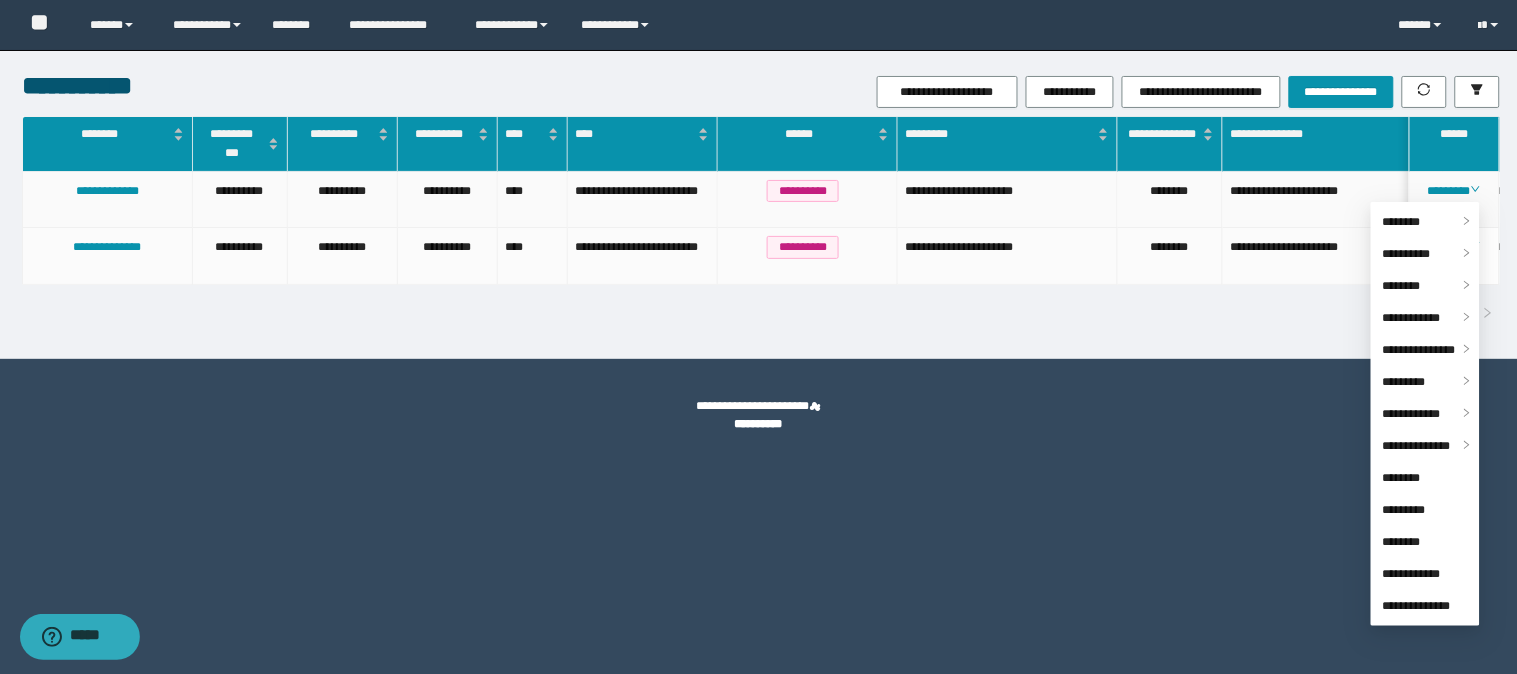 click on "**********" at bounding box center [1333, 200] 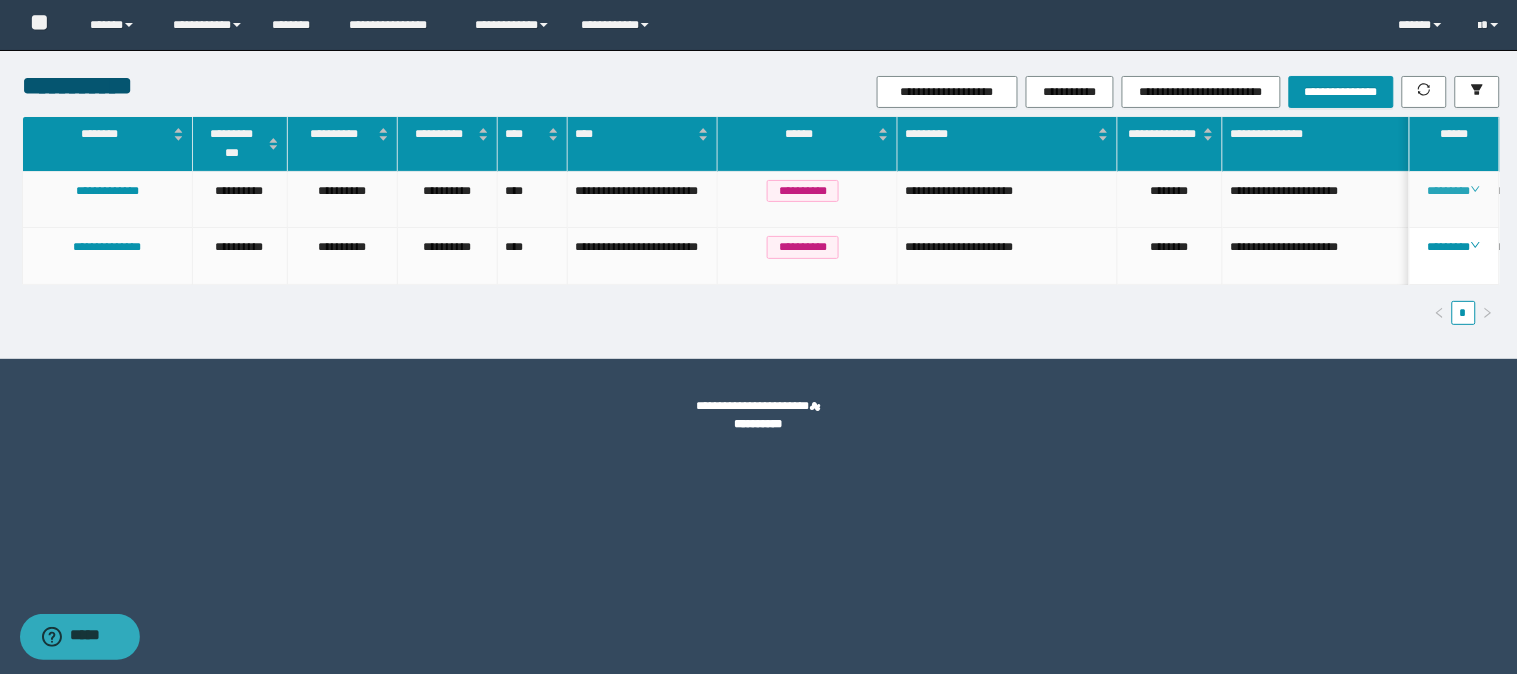 click on "********" at bounding box center (1454, 191) 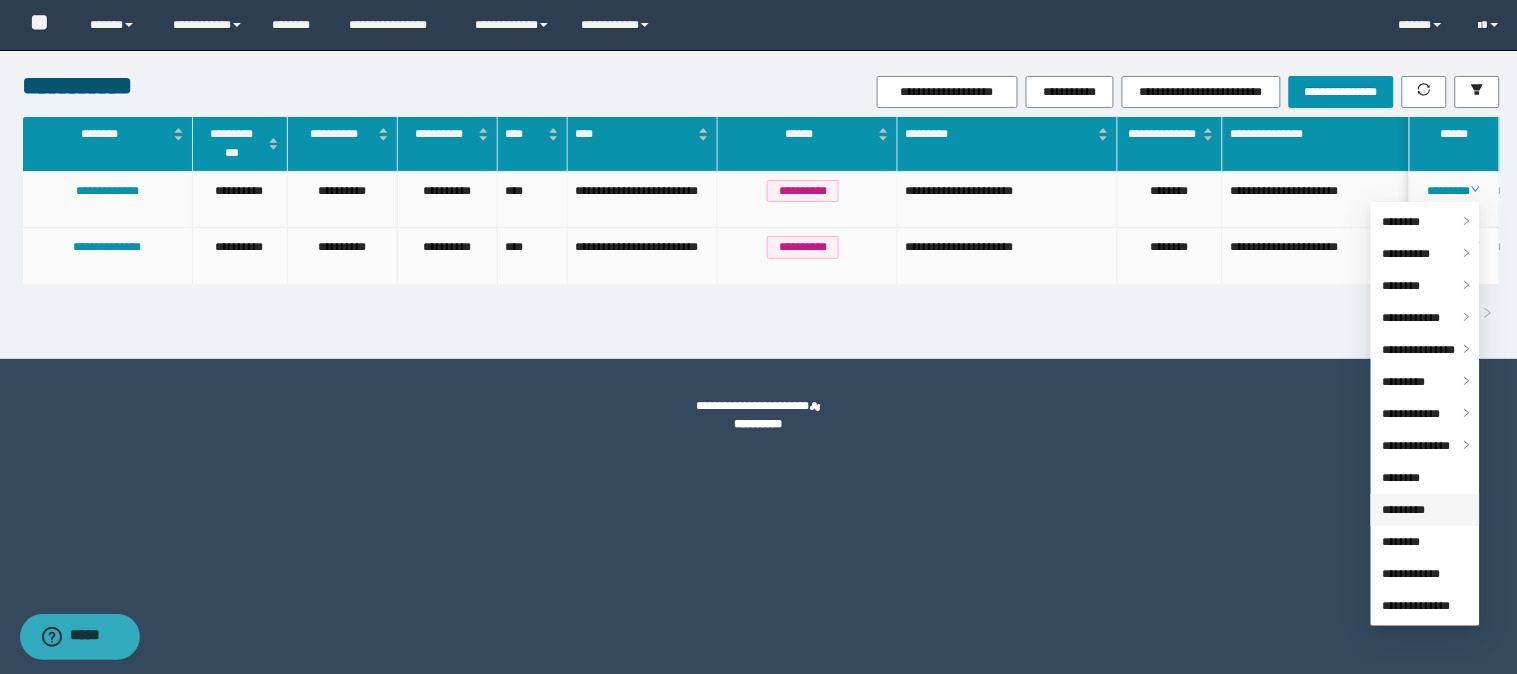 click on "*********" at bounding box center (1404, 510) 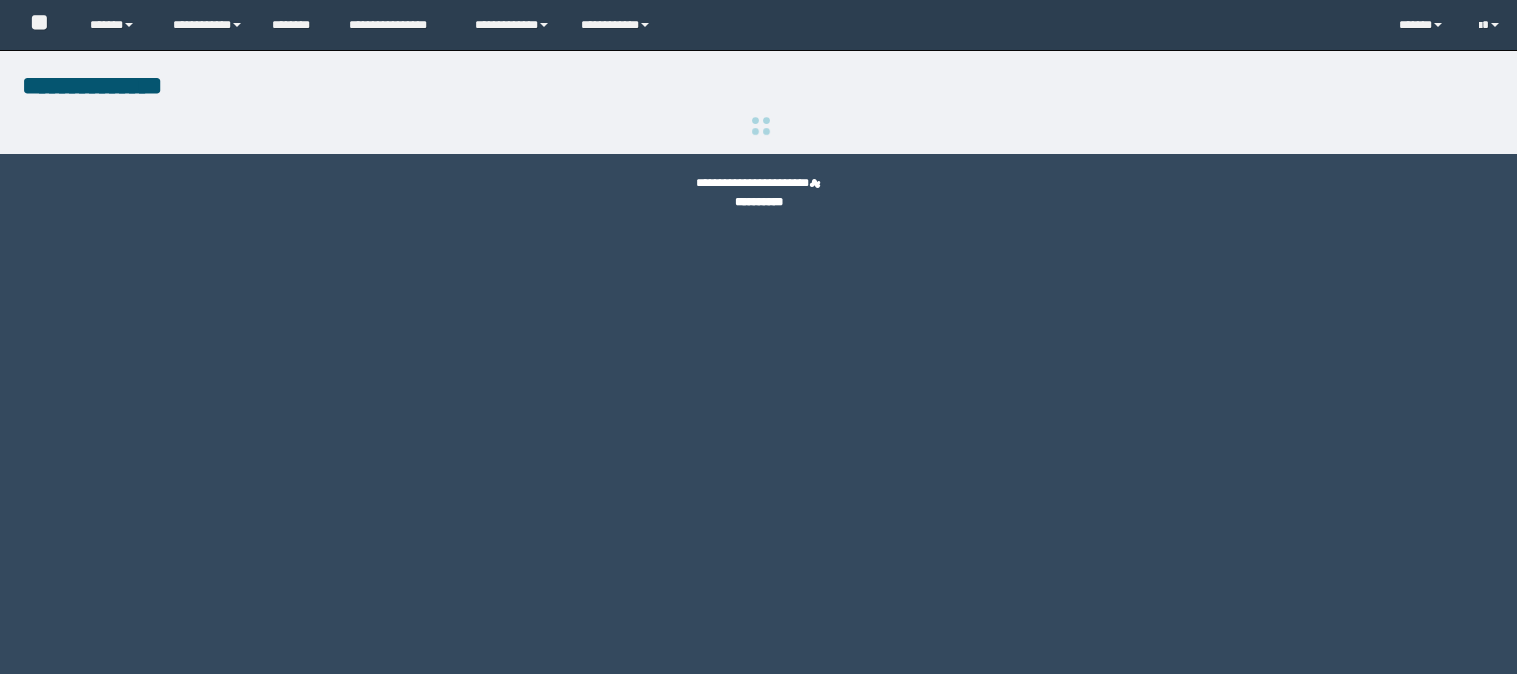 scroll, scrollTop: 0, scrollLeft: 0, axis: both 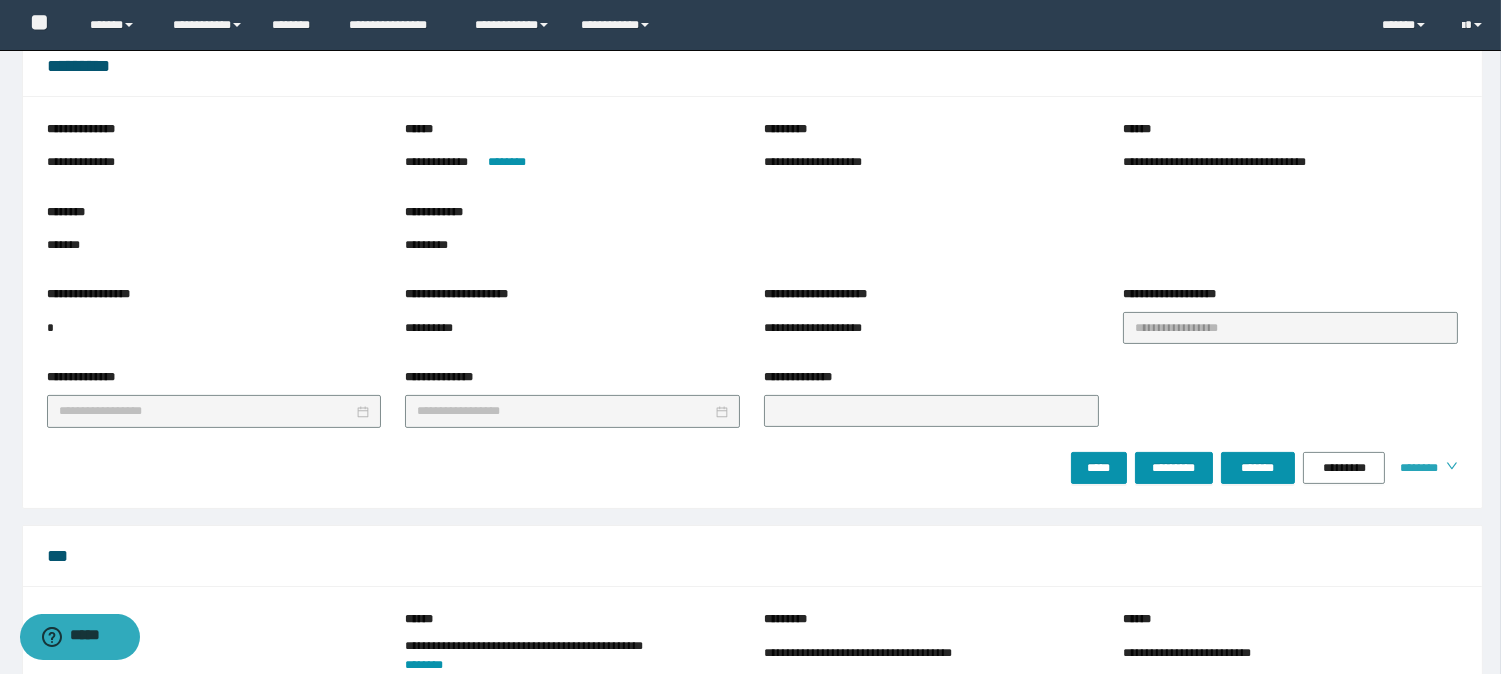 click on "********" at bounding box center (1415, 468) 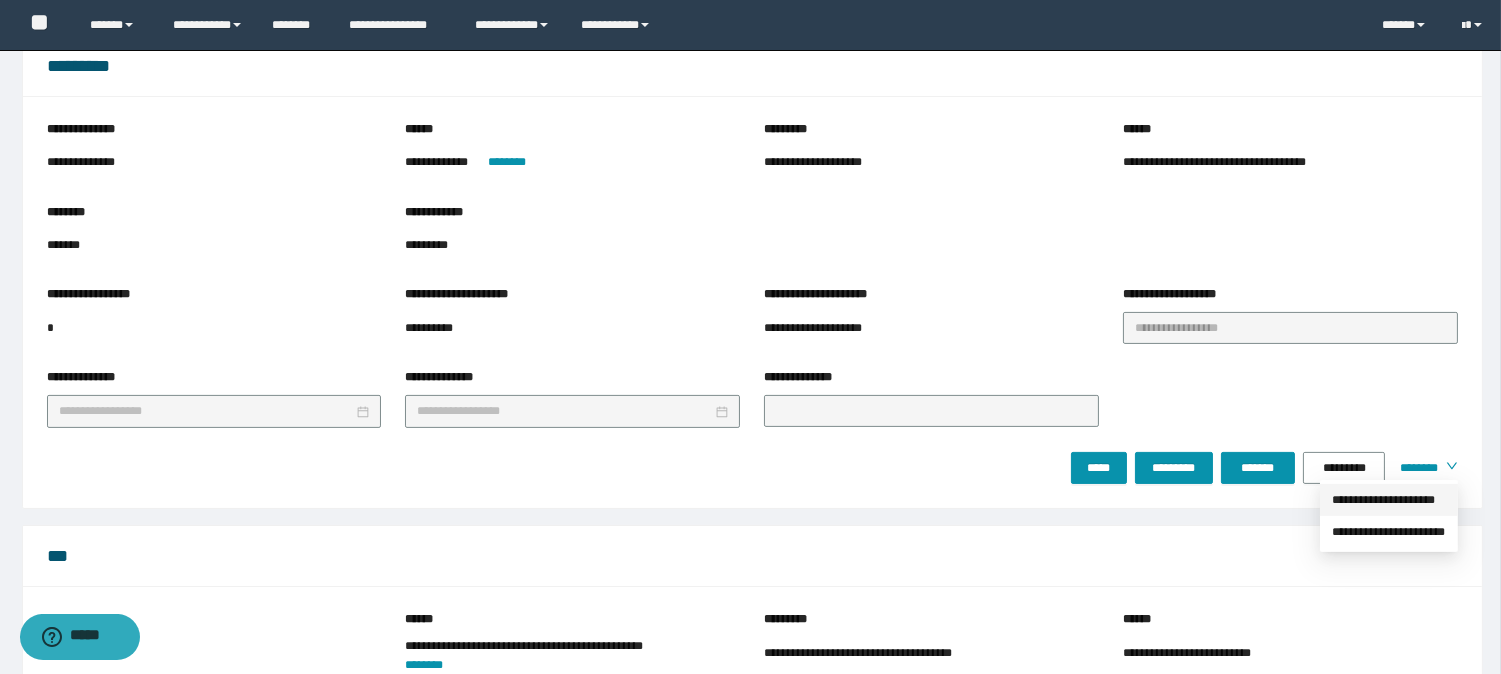click on "**********" at bounding box center (1389, 500) 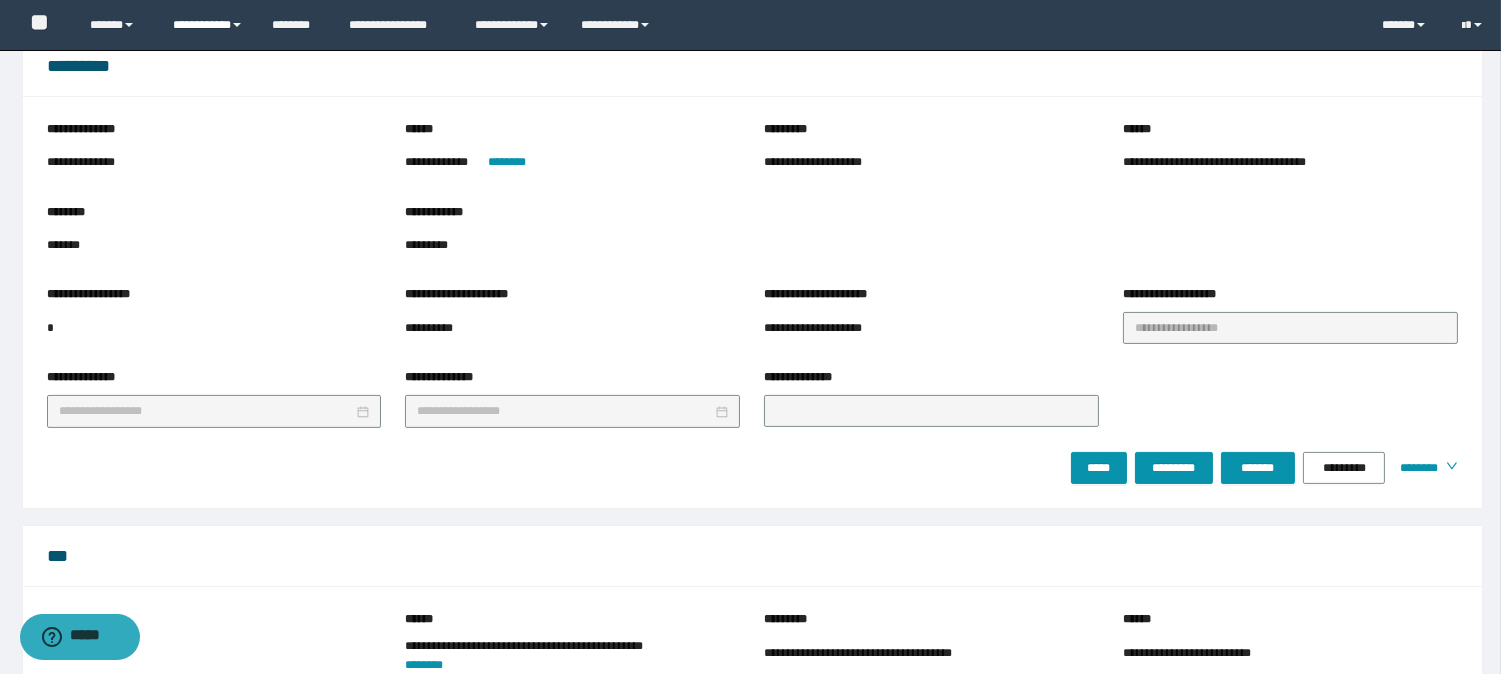 click on "**********" at bounding box center [207, 25] 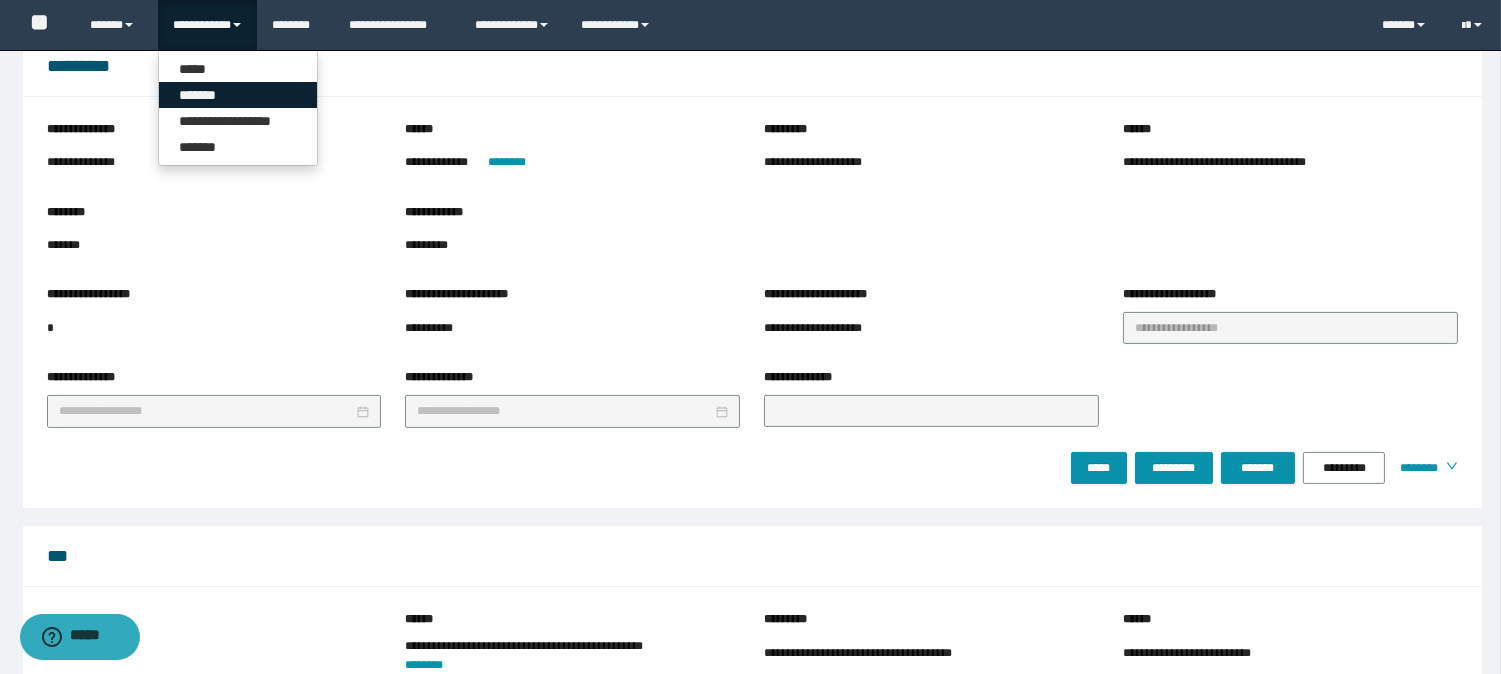 click on "*******" at bounding box center (238, 95) 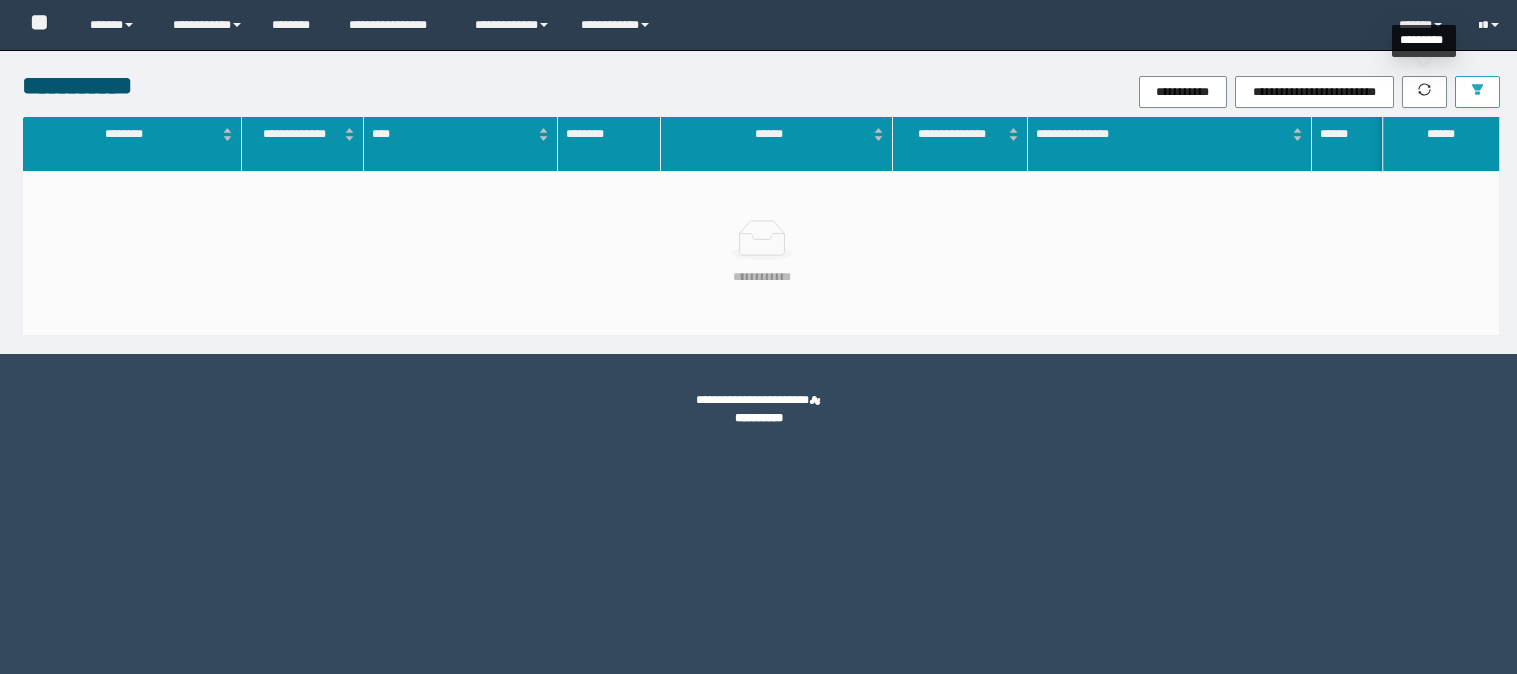 scroll, scrollTop: 0, scrollLeft: 0, axis: both 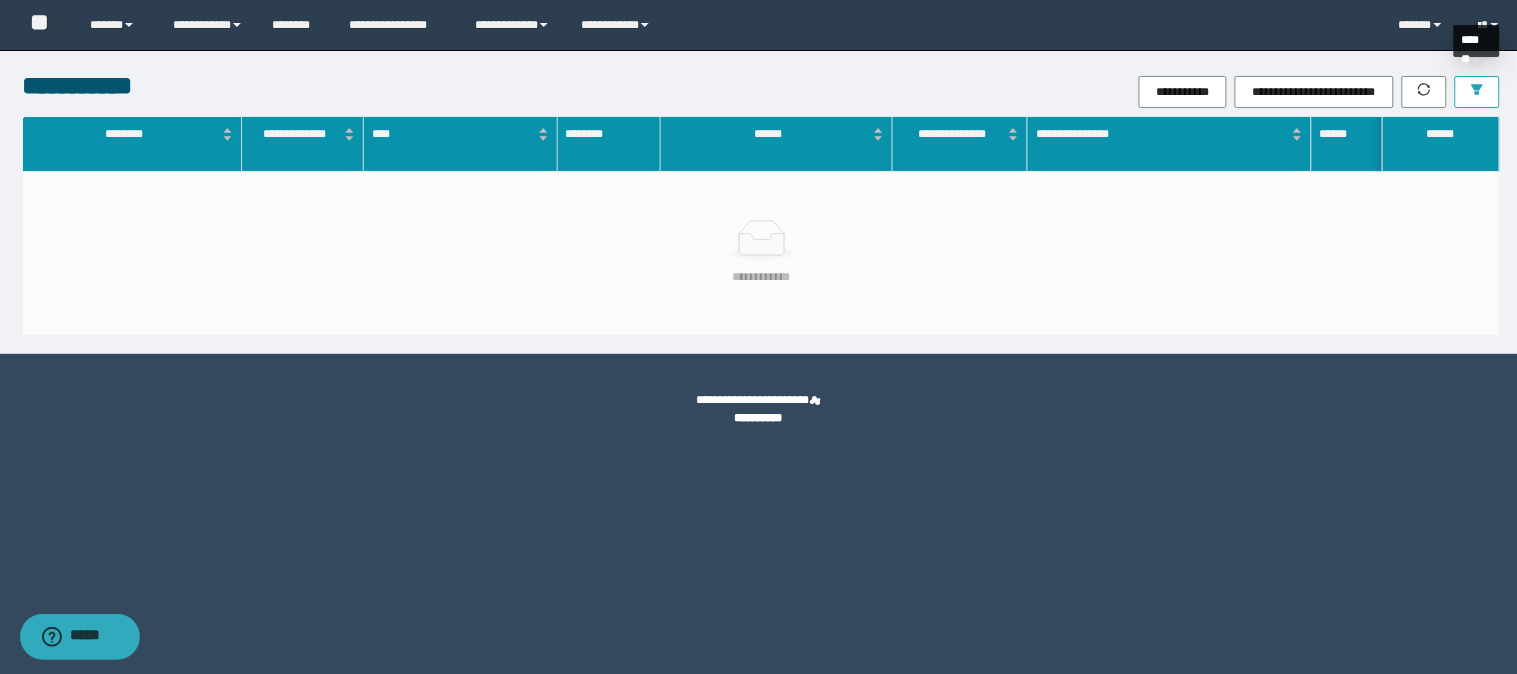 click at bounding box center (1477, 92) 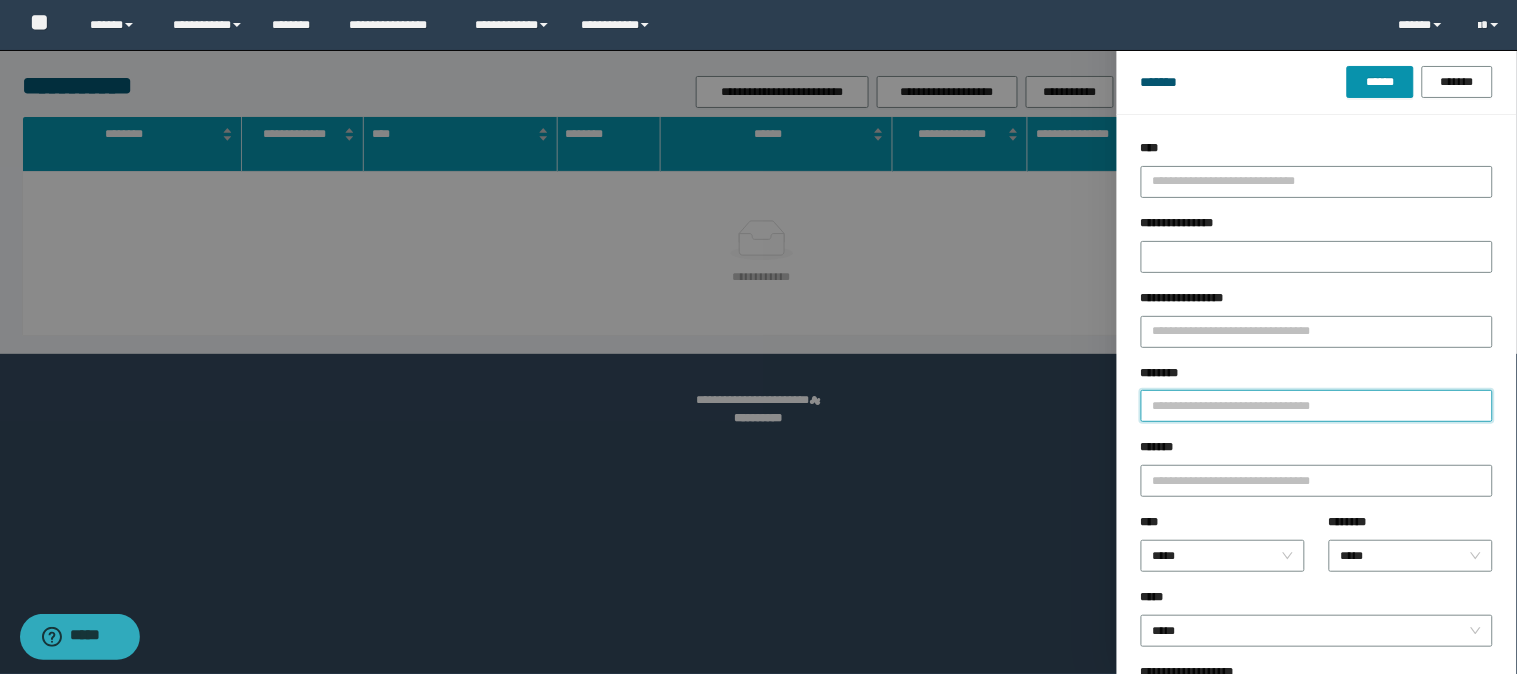 click on "********" at bounding box center [1317, 406] 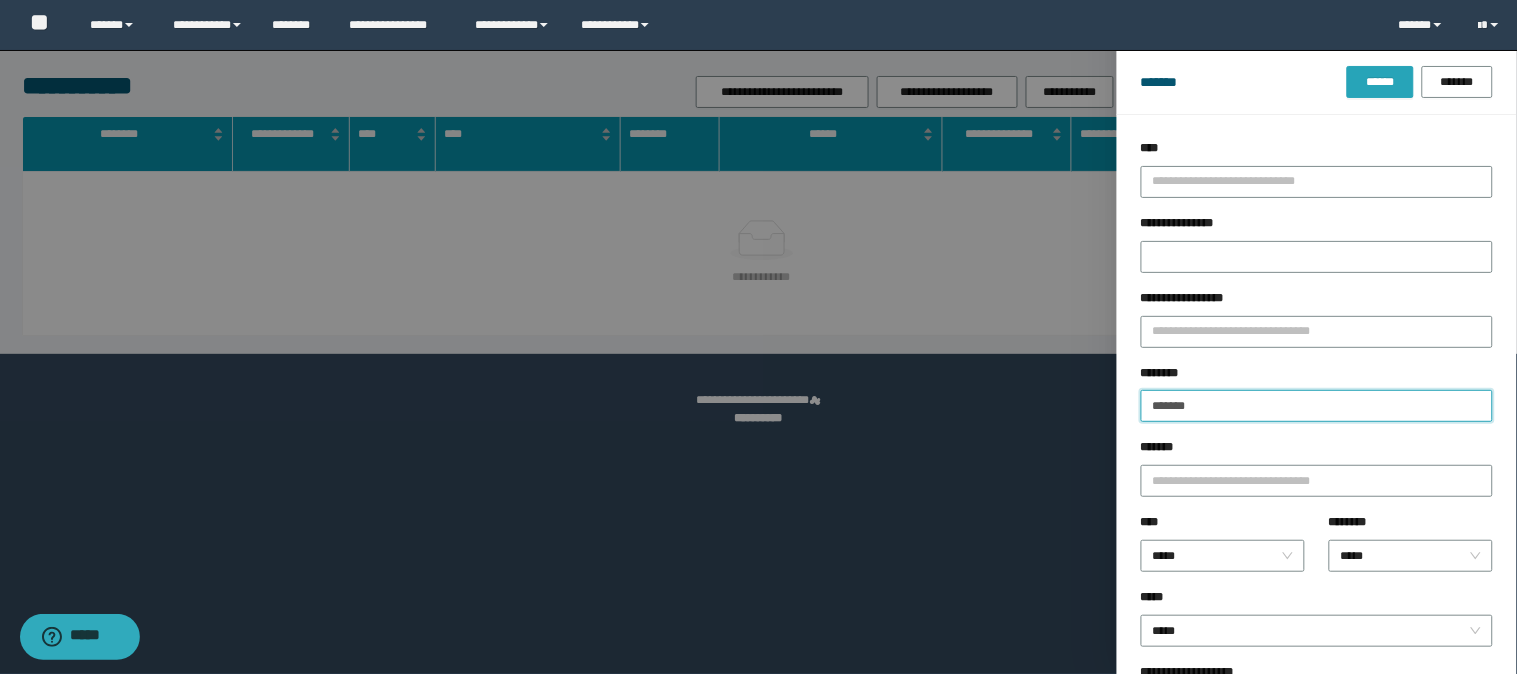 type on "*******" 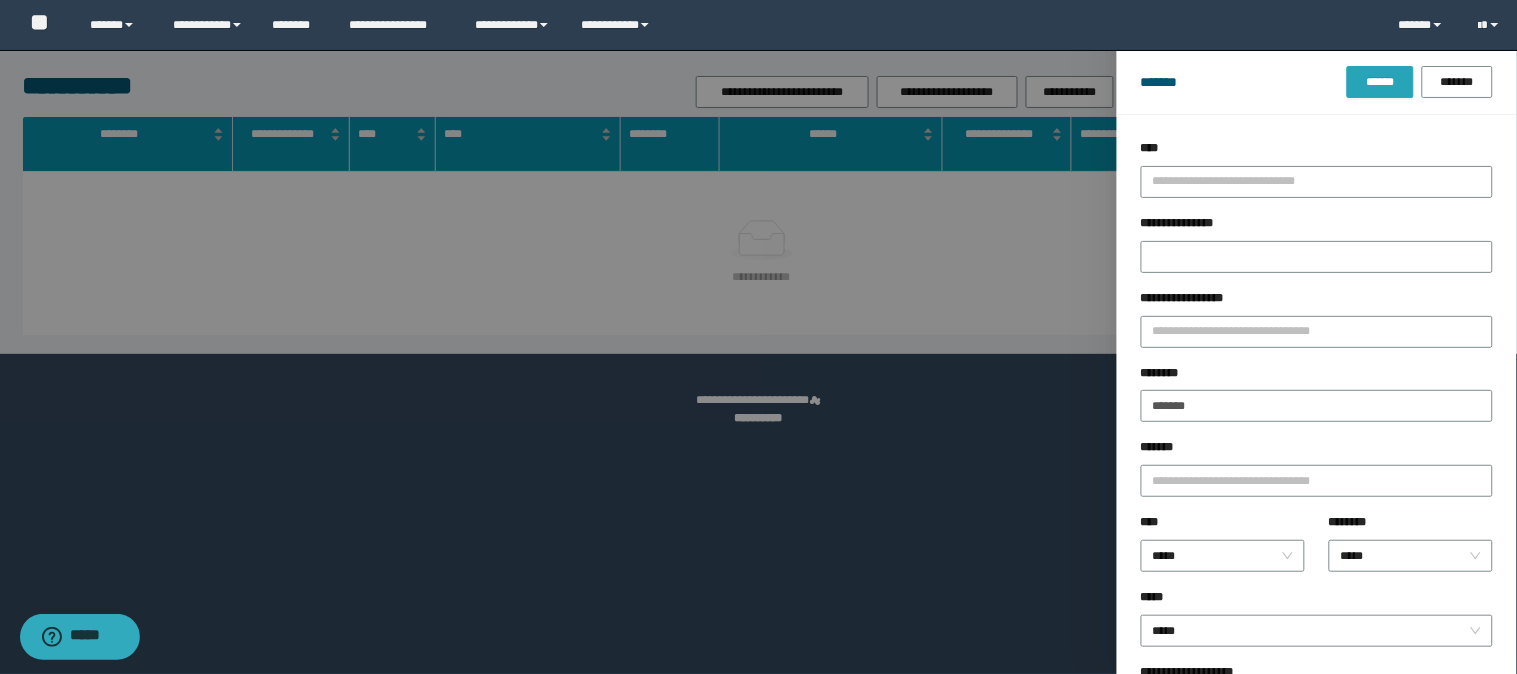click on "******" at bounding box center [1380, 82] 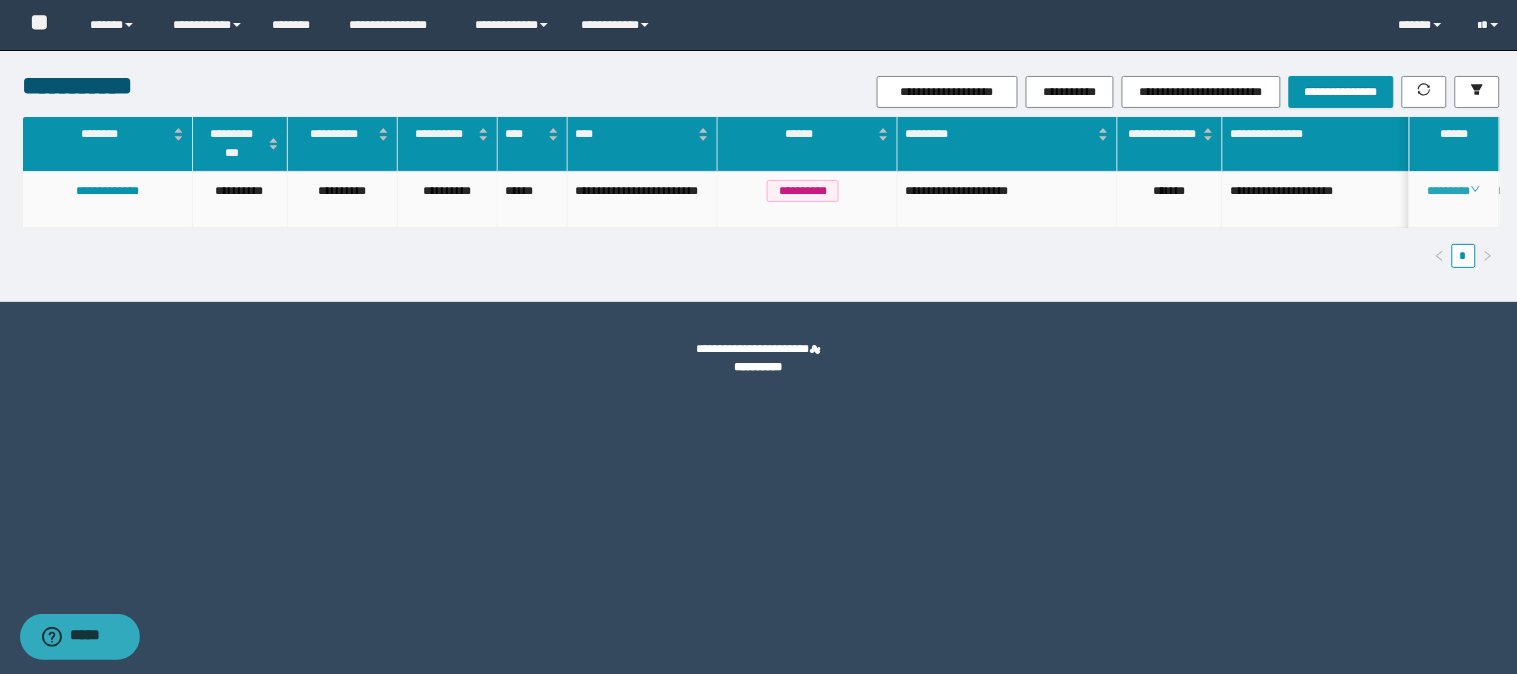 click on "********" at bounding box center (1454, 191) 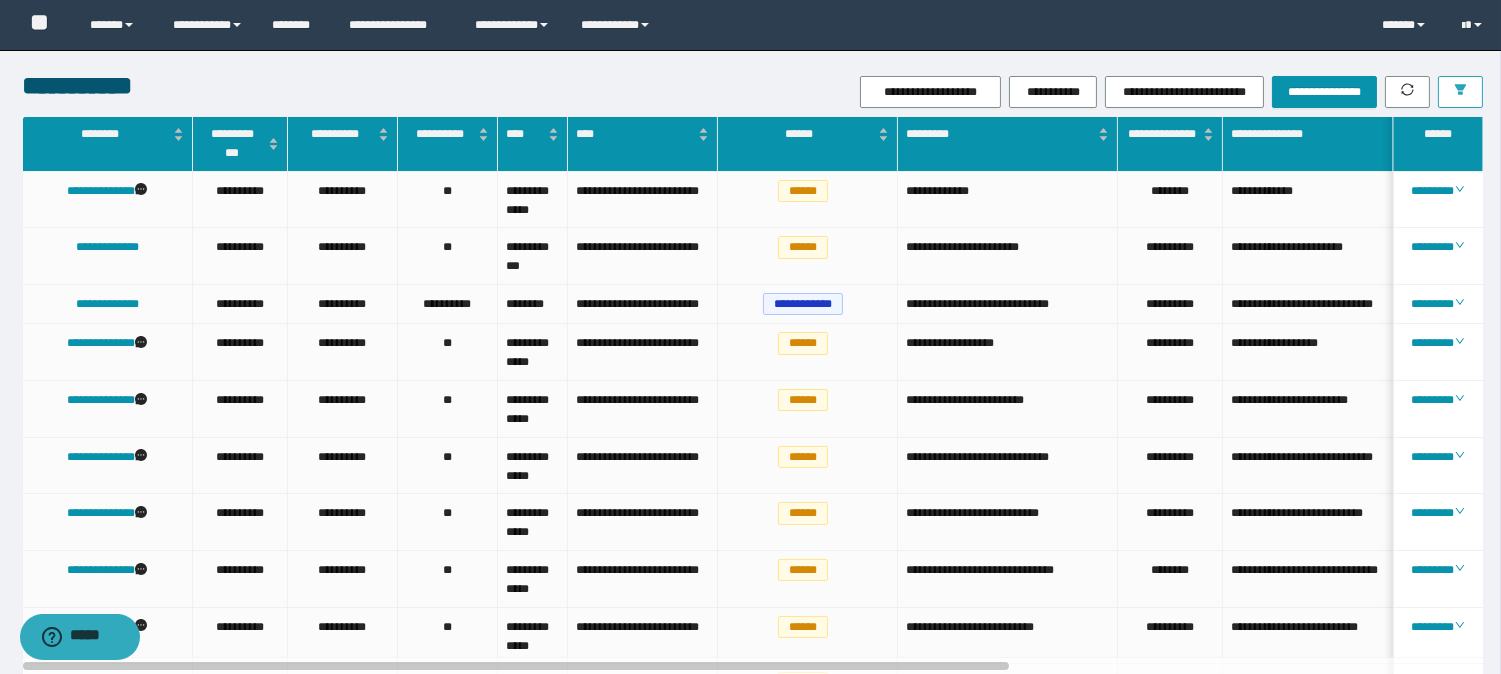 click at bounding box center (1460, 92) 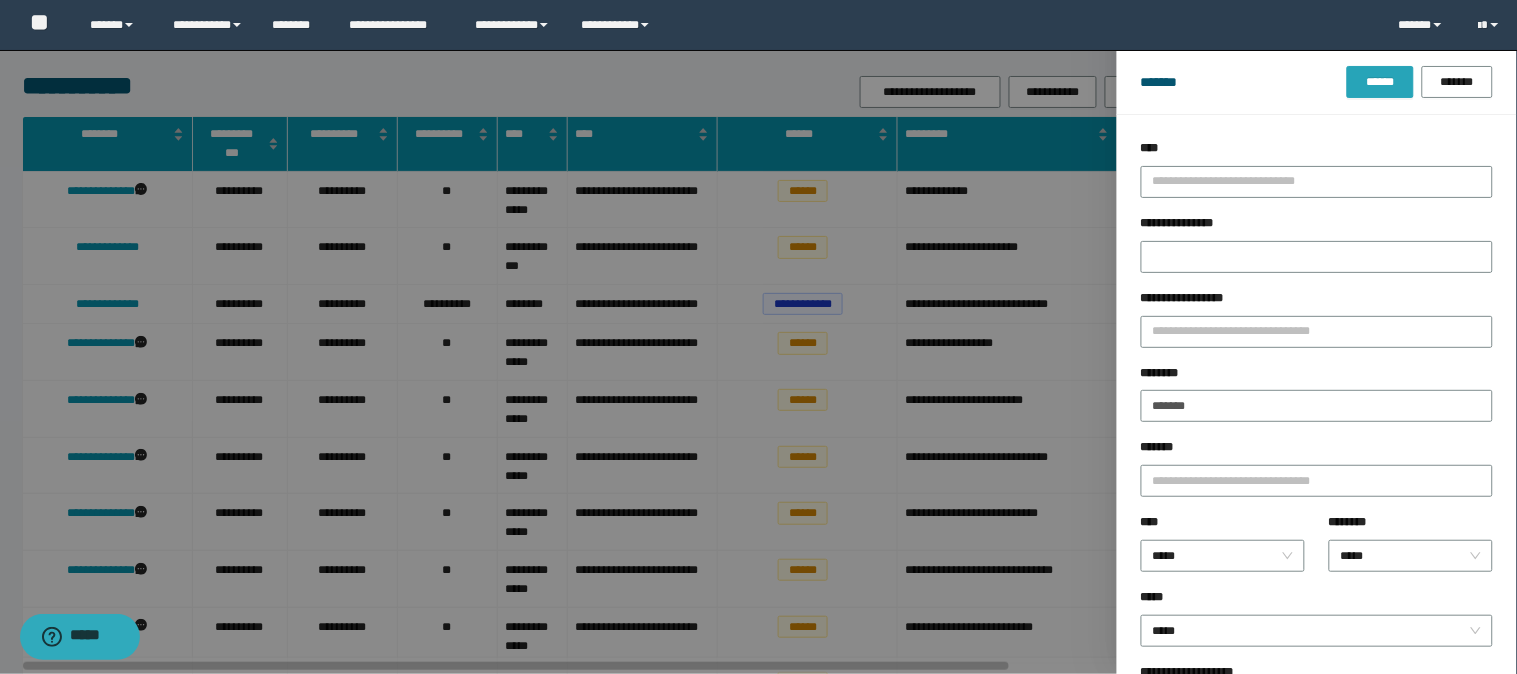 click on "******" at bounding box center [1380, 82] 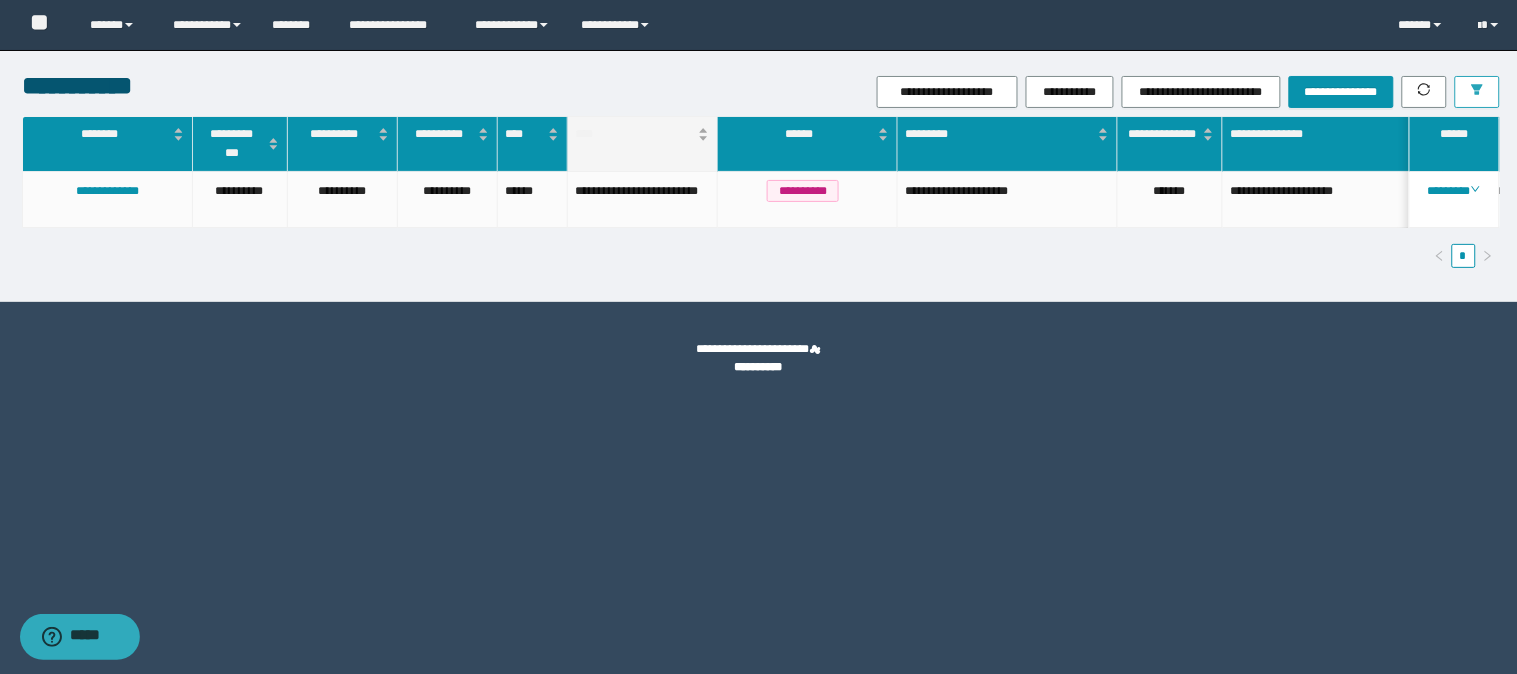 type 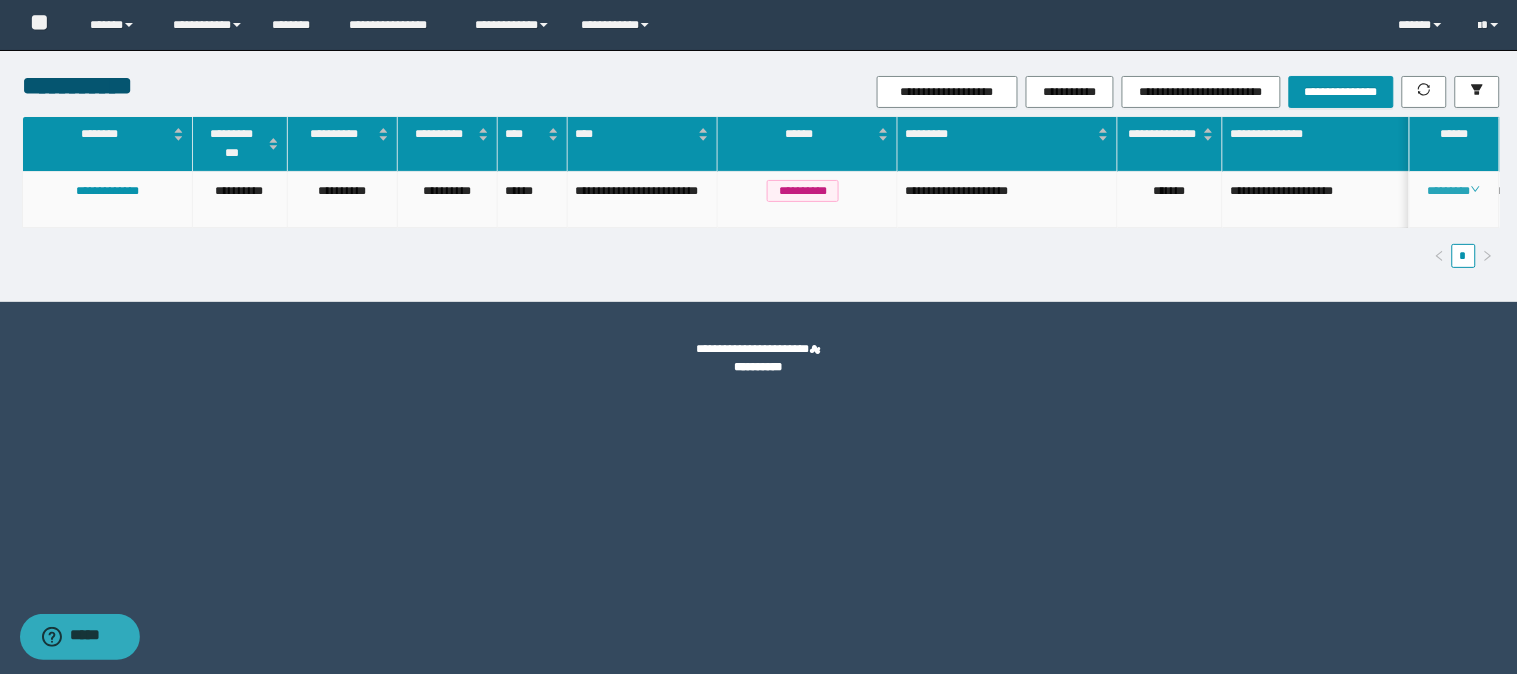 click on "********" at bounding box center (1454, 191) 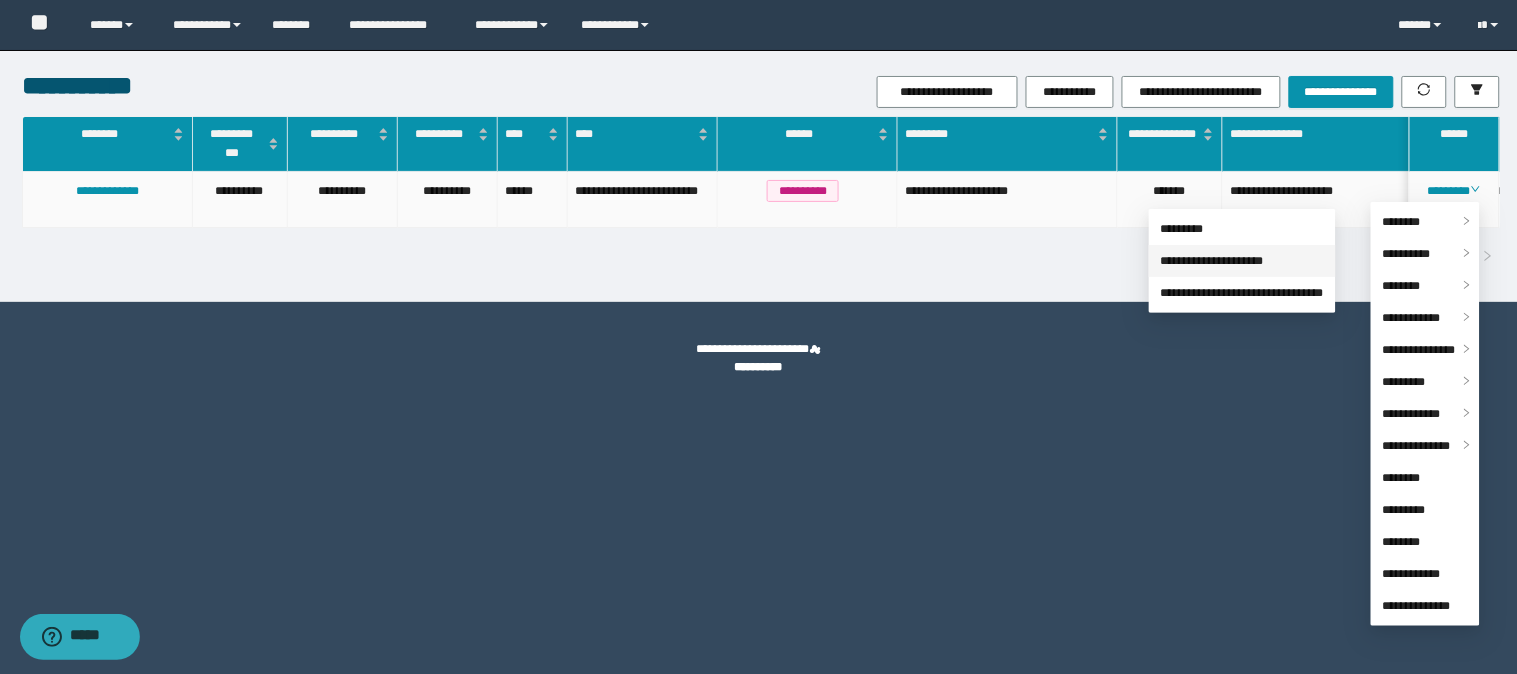click on "**********" at bounding box center [1212, 261] 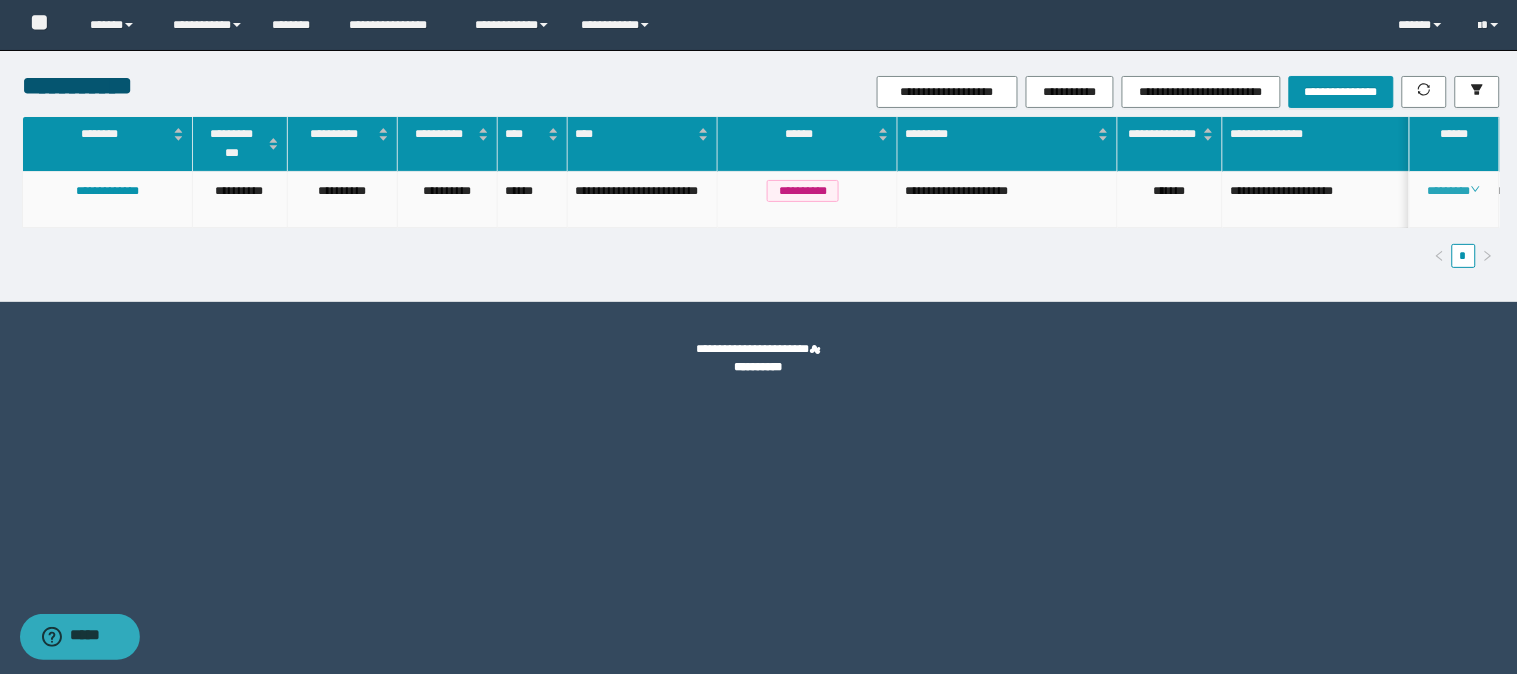 click on "********" at bounding box center (1454, 191) 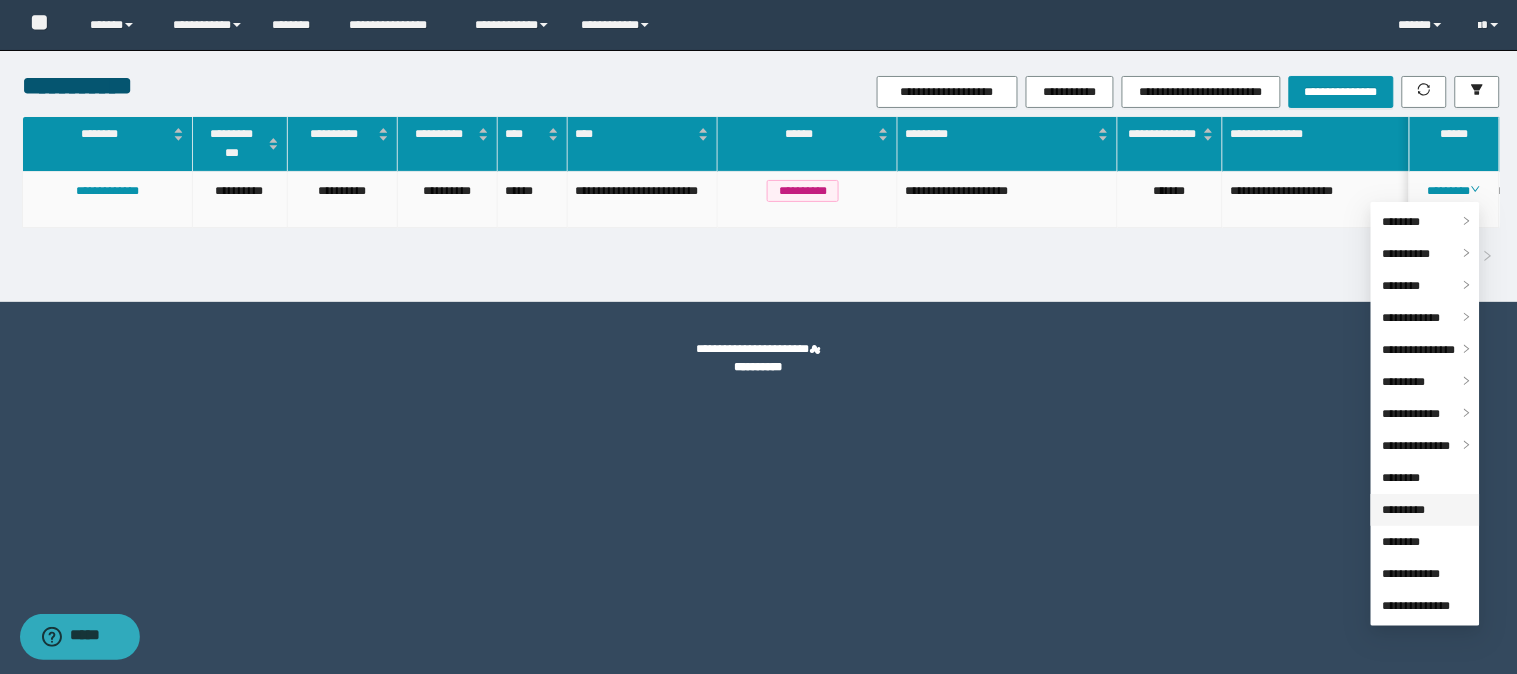 click on "*********" at bounding box center (1404, 510) 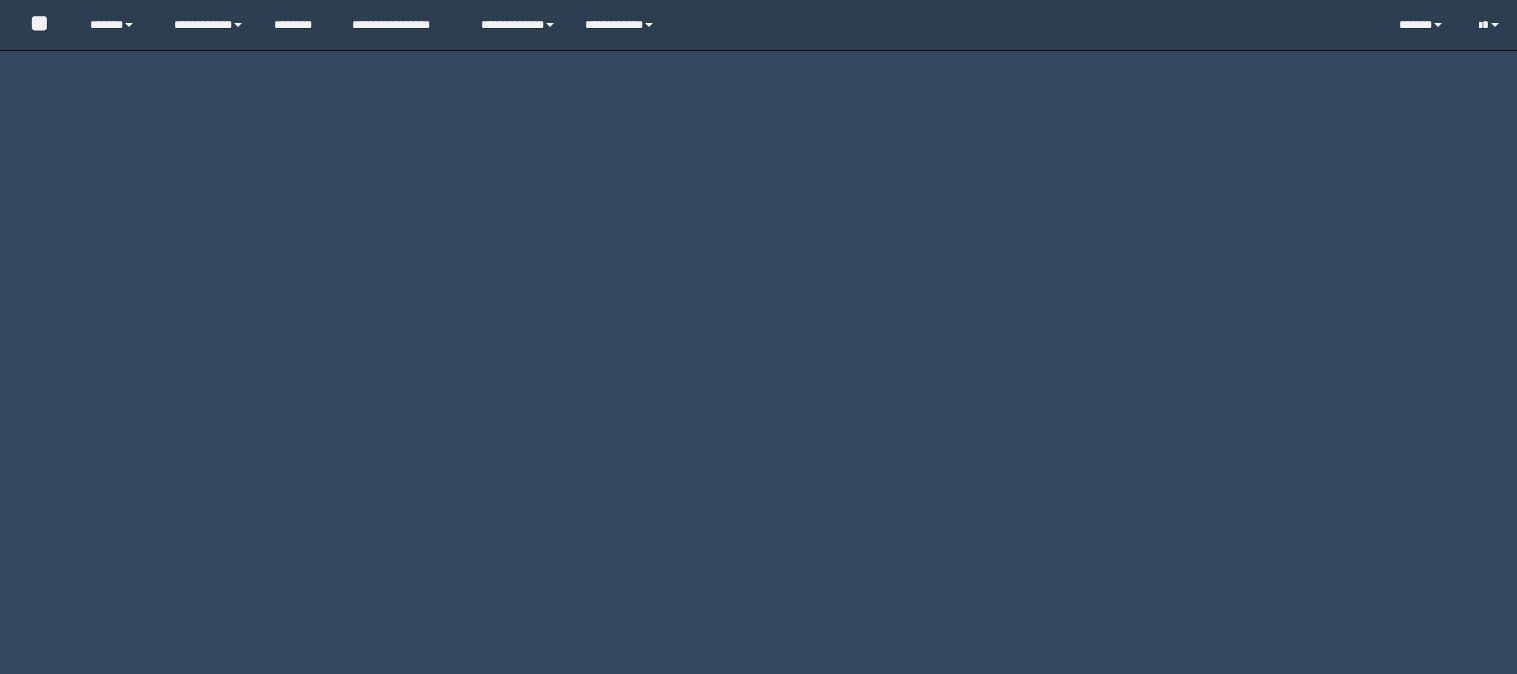 scroll, scrollTop: 0, scrollLeft: 0, axis: both 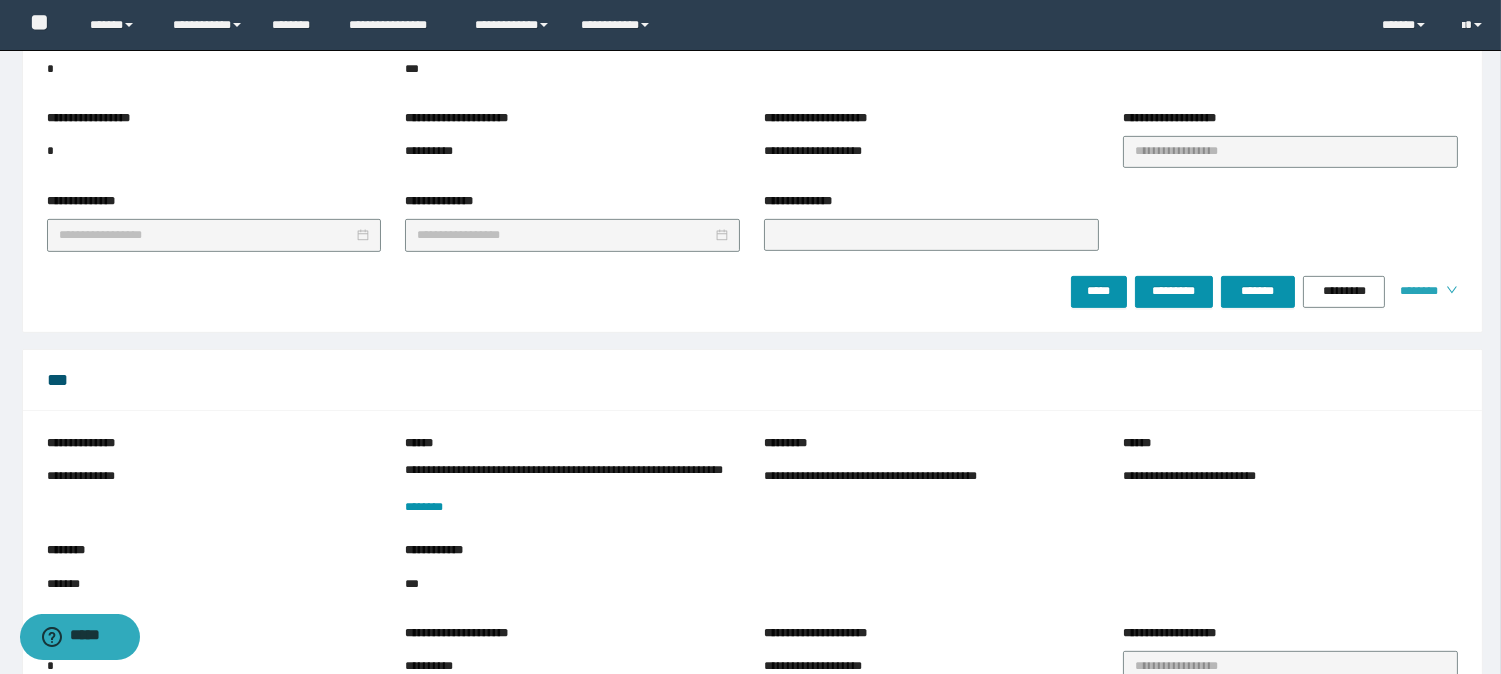 click on "********" at bounding box center [1415, 291] 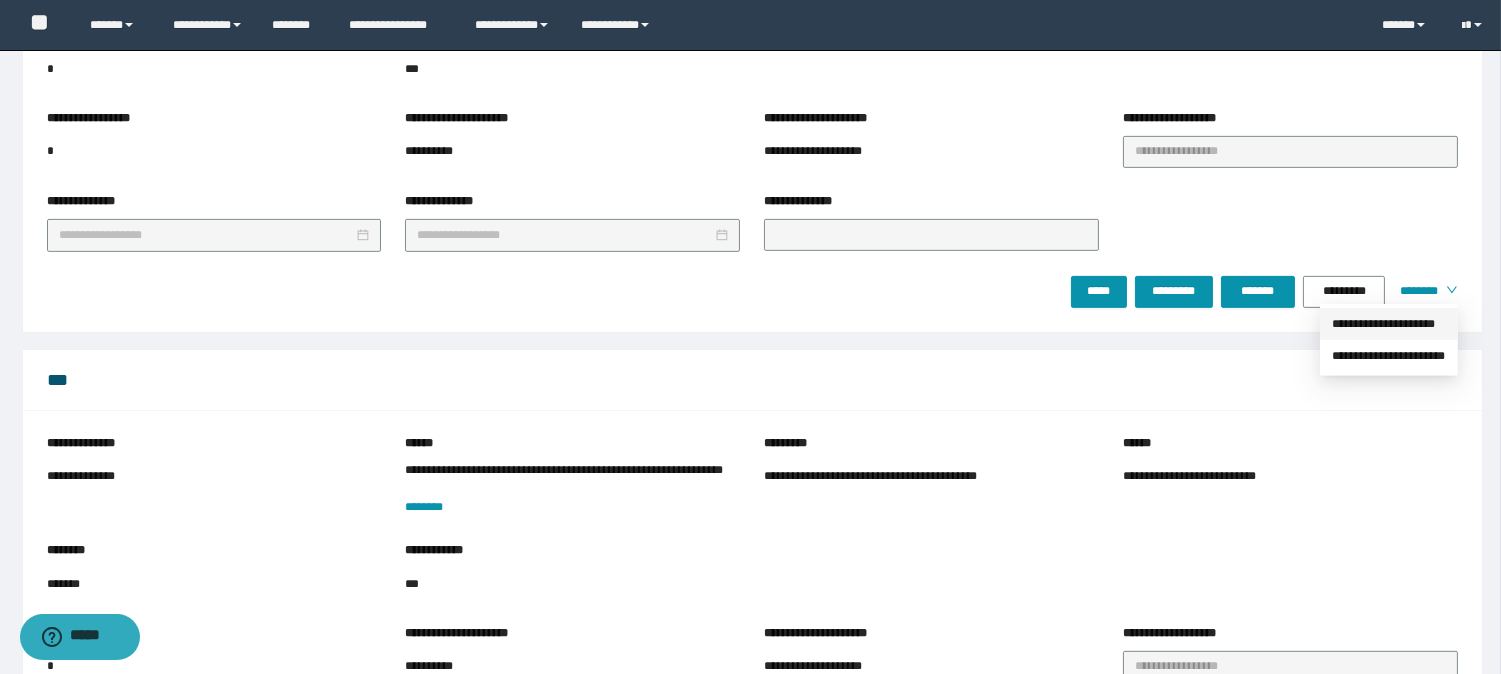click on "**********" at bounding box center (1389, 324) 